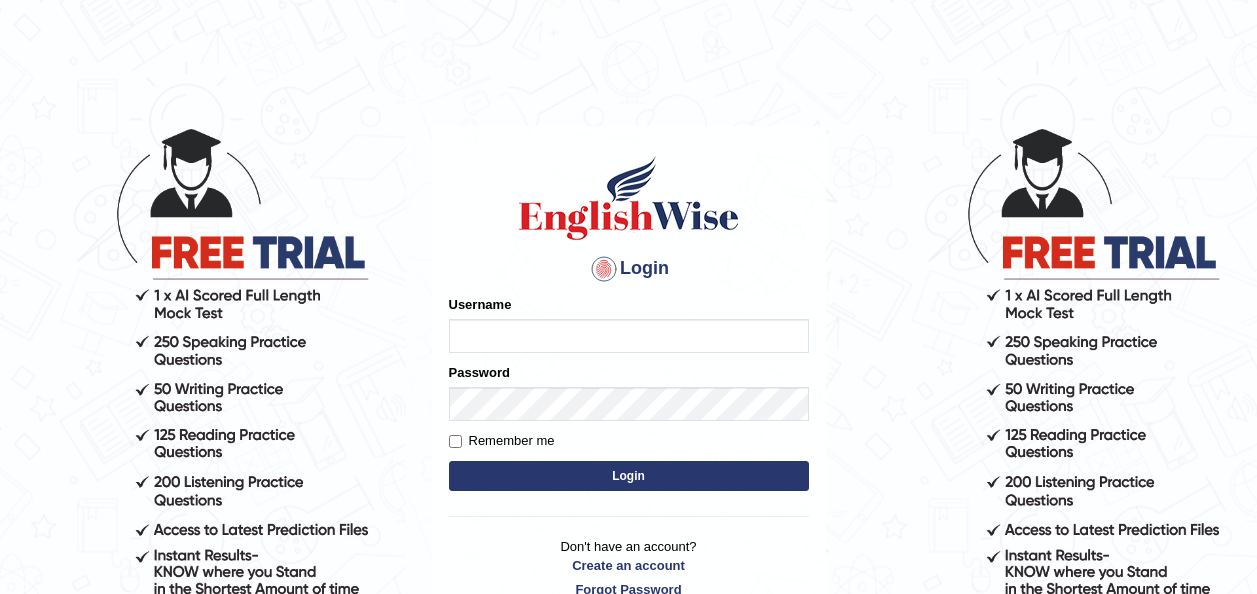 scroll, scrollTop: 0, scrollLeft: 0, axis: both 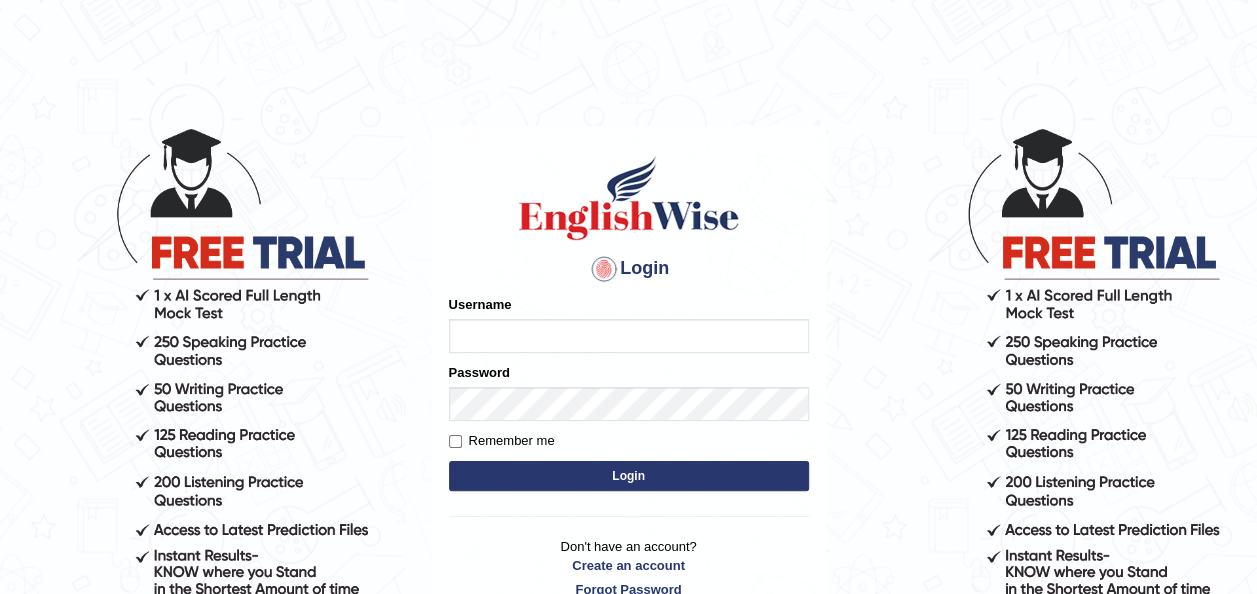 type on "otgontsetseg_[CITY]" 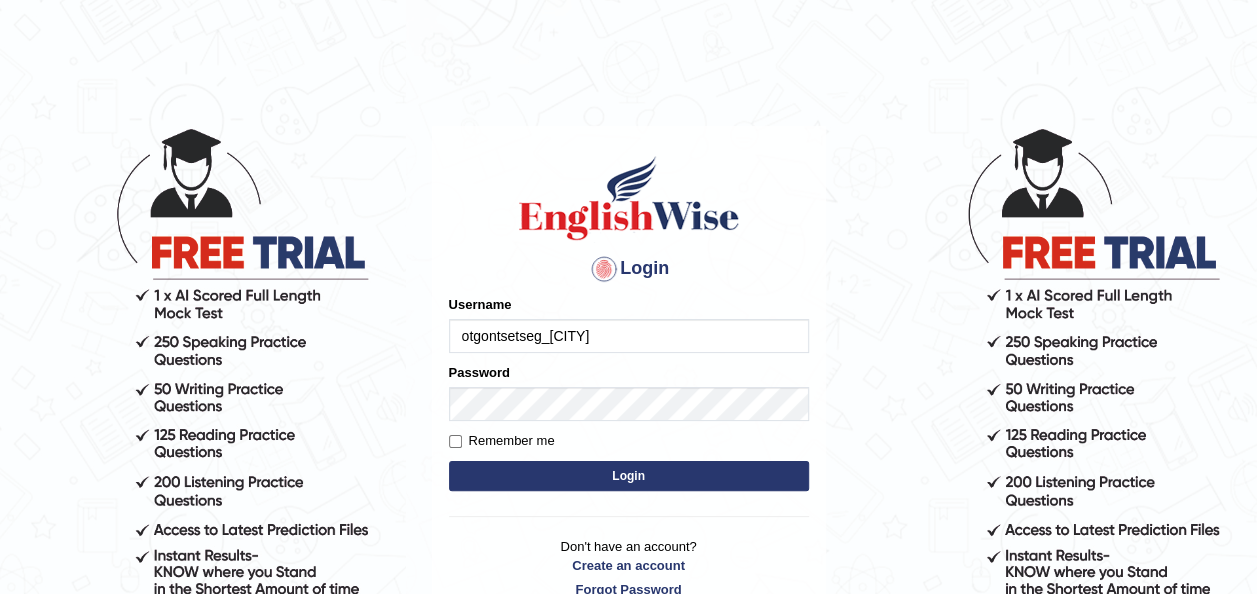 click on "Login" at bounding box center [629, 476] 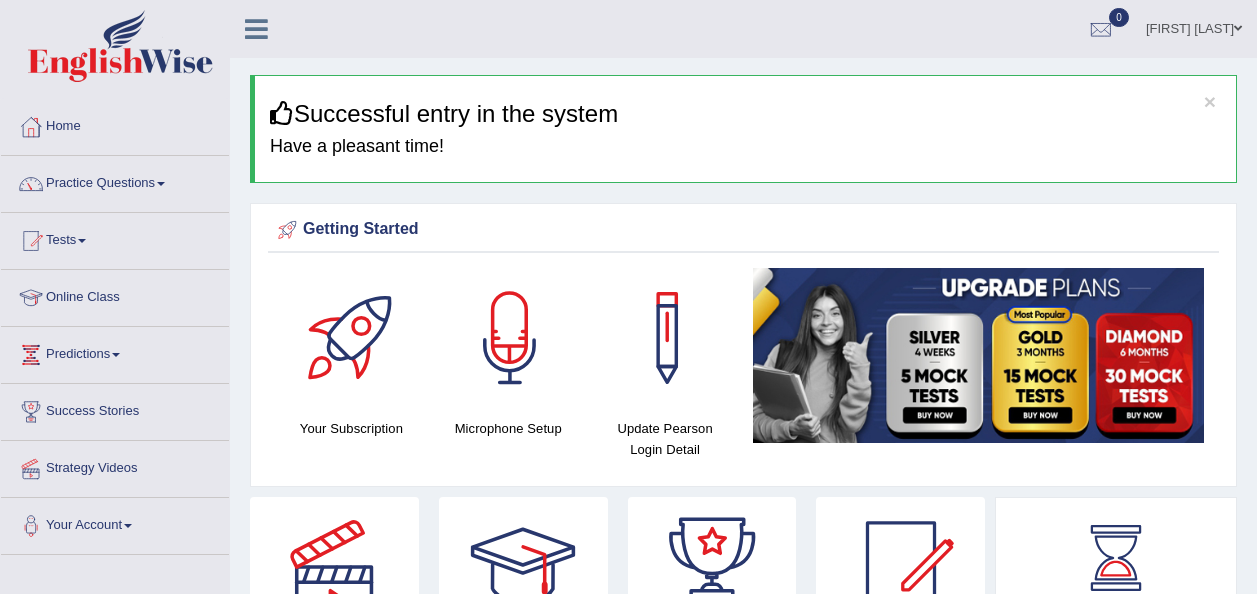 scroll, scrollTop: 0, scrollLeft: 0, axis: both 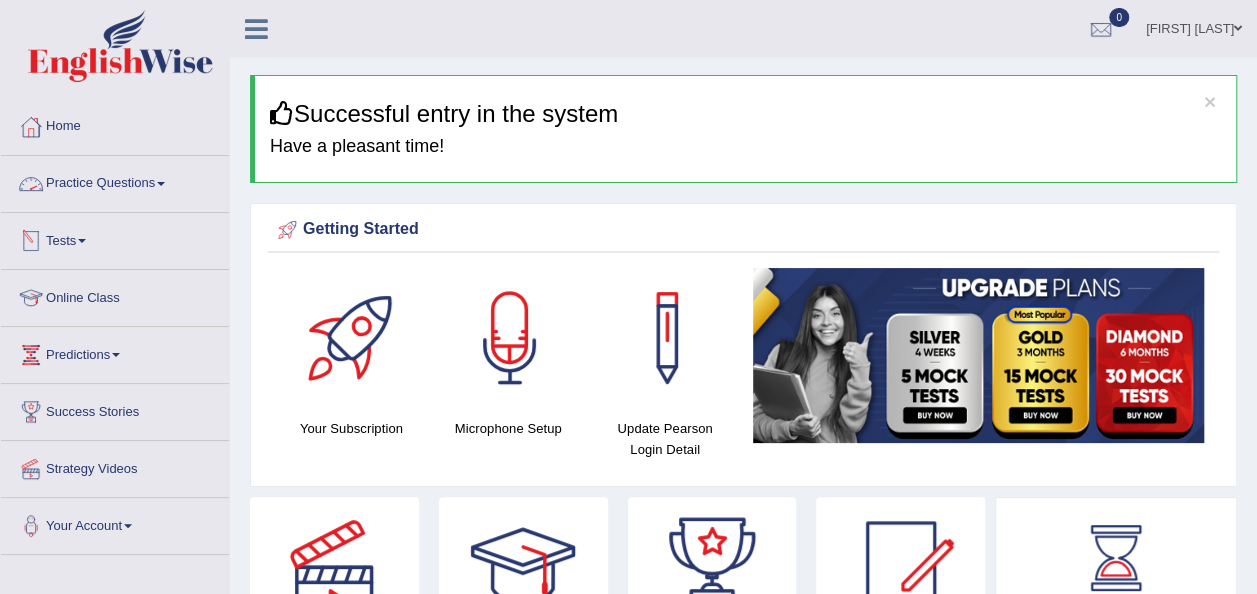 click on "Practice Questions" at bounding box center [115, 181] 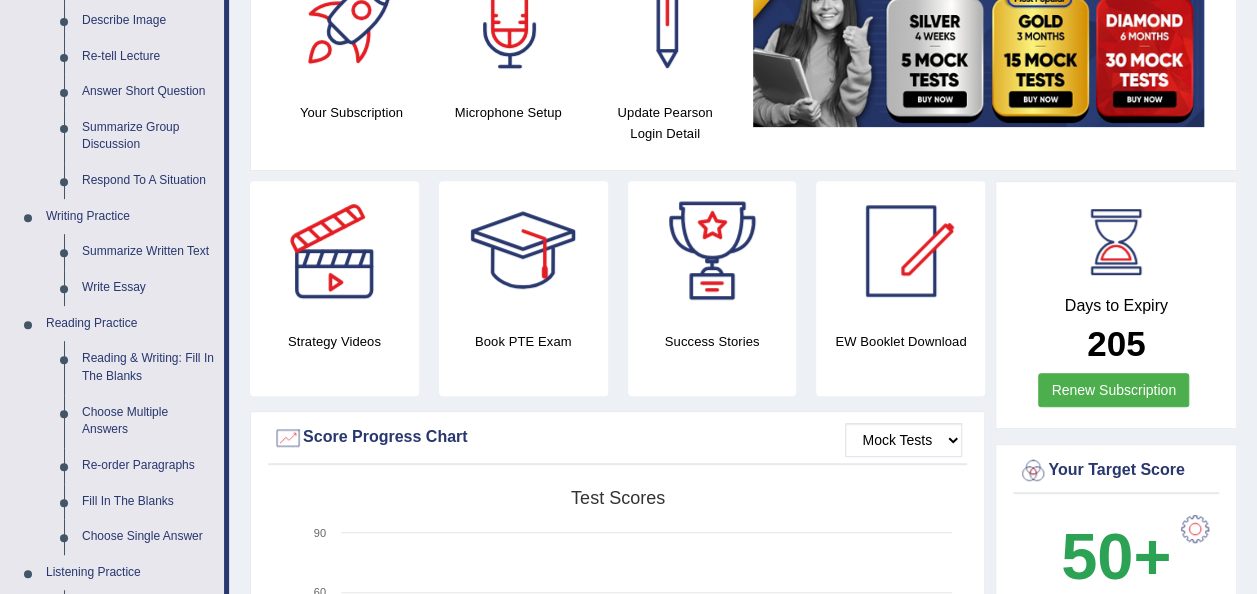 scroll, scrollTop: 316, scrollLeft: 0, axis: vertical 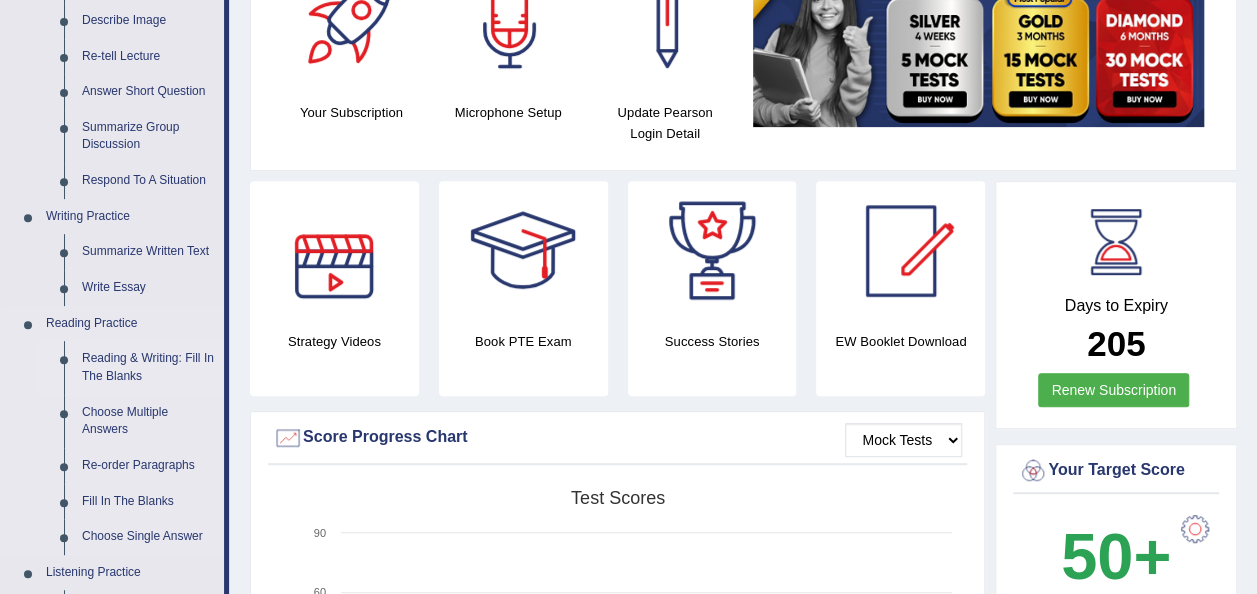 click on "Reading & Writing: Fill In The Blanks" at bounding box center (148, 367) 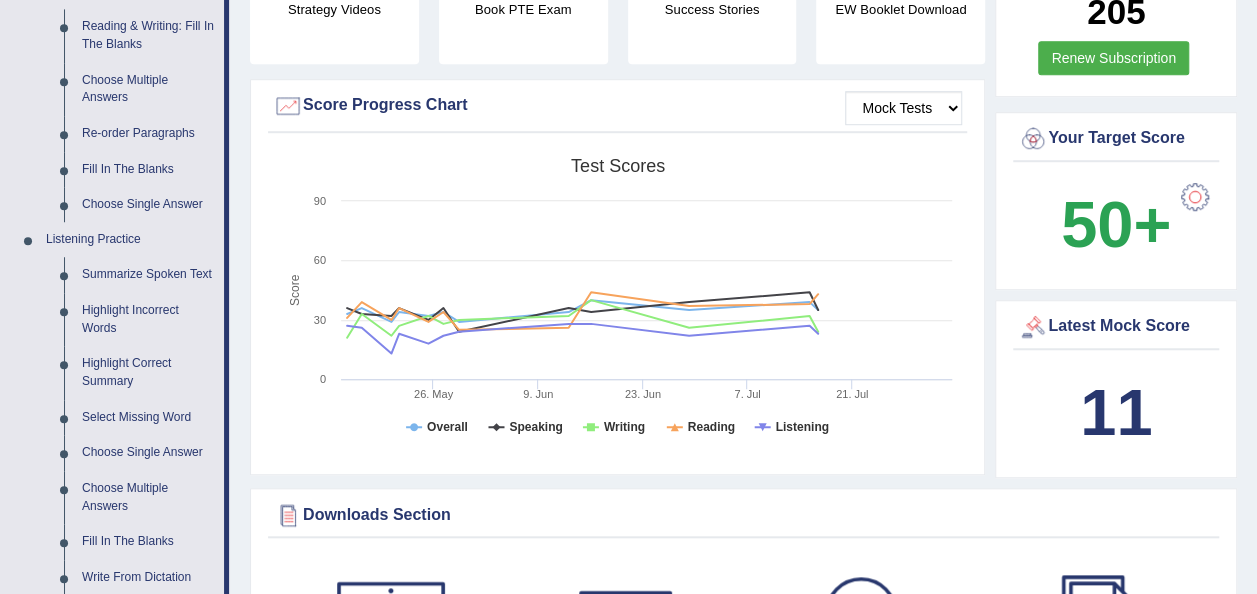 scroll, scrollTop: 1370, scrollLeft: 0, axis: vertical 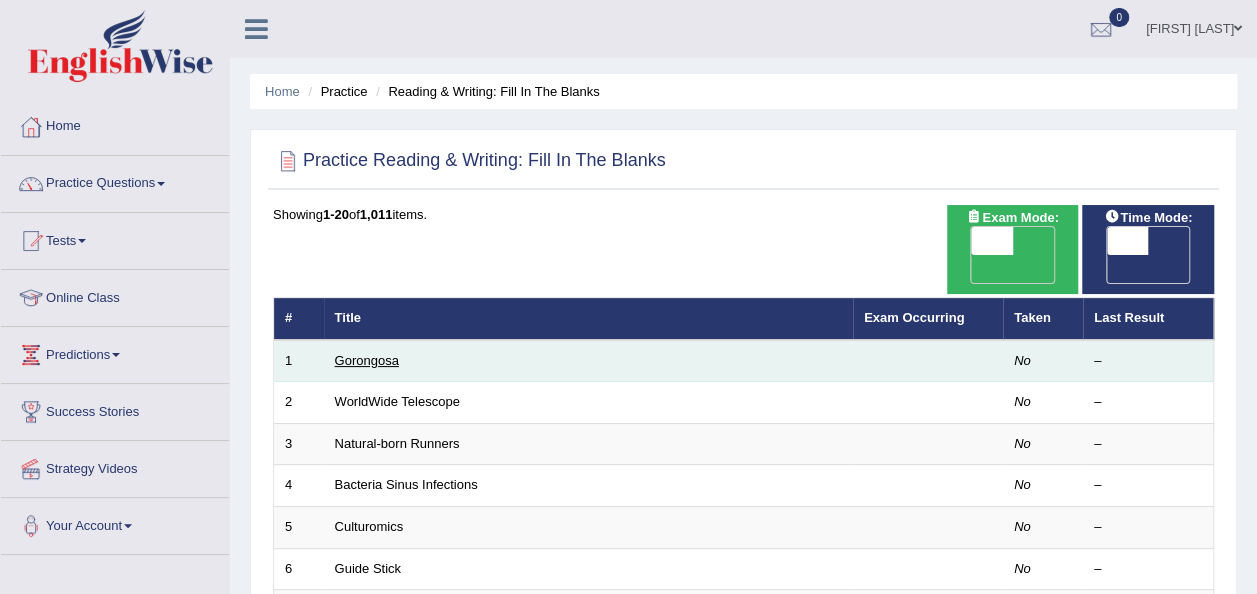 click on "Gorongosa" at bounding box center [367, 360] 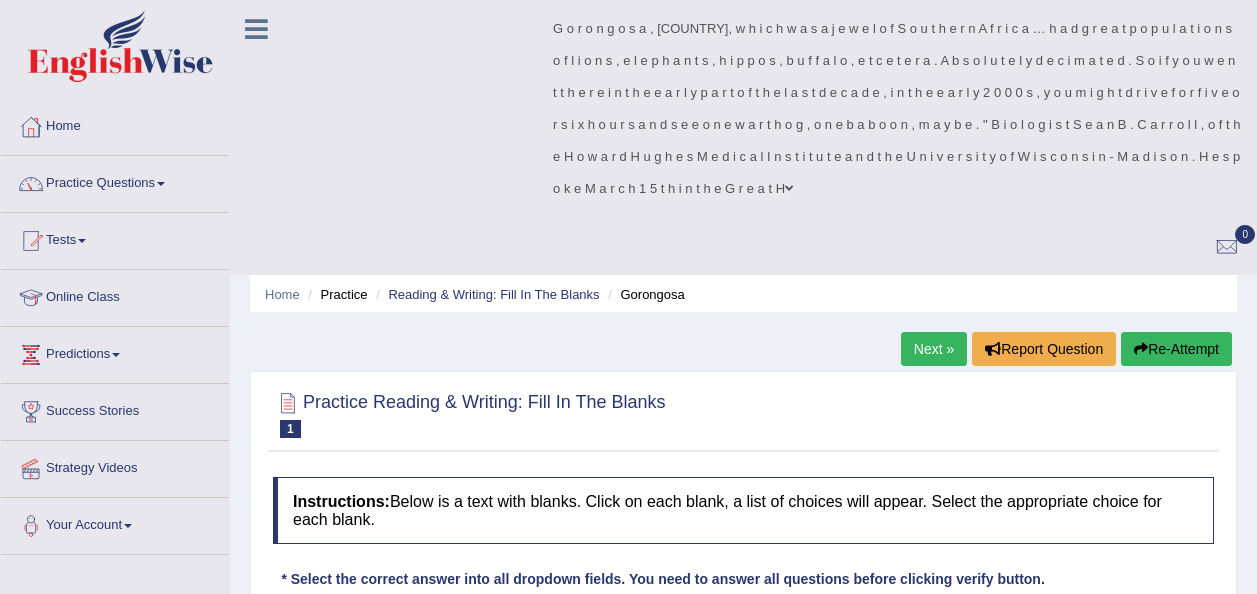 scroll, scrollTop: 0, scrollLeft: 0, axis: both 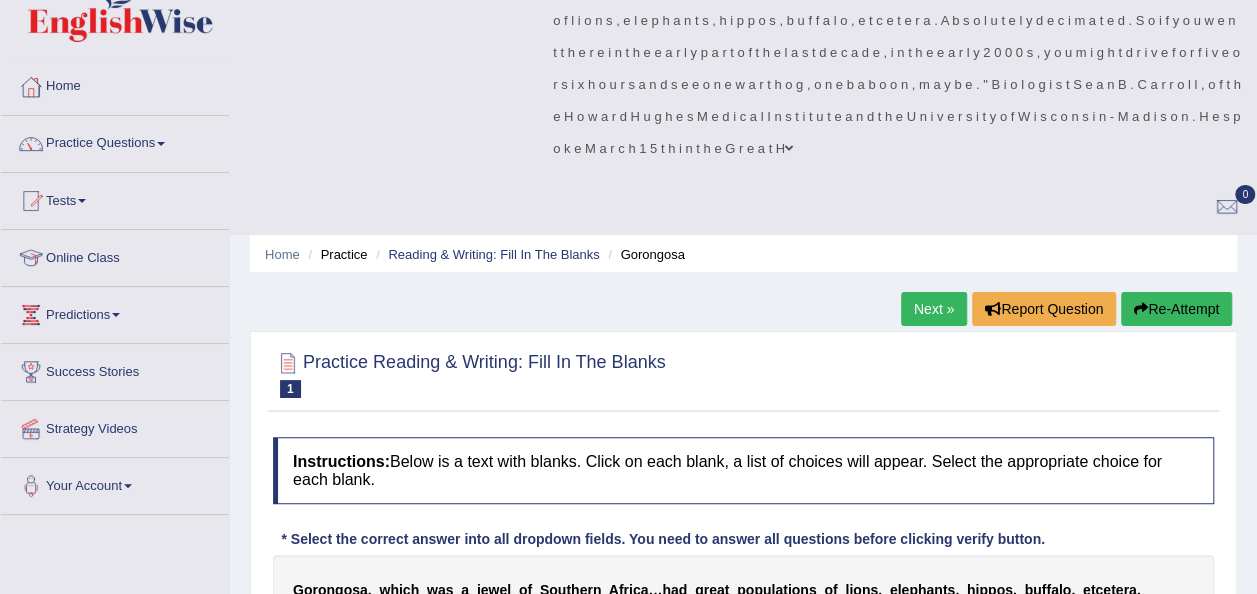 click on "G o r o n g o s a ,    w h i c h    w a s    a    j e w e l    o f    S o u t h e r n    A f r i c a … h a d    g r e a t    p o p u l a t i o n s    o f    l i o n s ,    e l e p h a n t s ,    h i p p o s ,    b u f f a l o ,    e t c e t e r a .    A b s o l u t e l y    d e c i m a t e d .    S o    i f    y o u    w e n t    t h e r e    i n    t h e    e a r l y    p a r t    o f    t h e    l a s t    d e c a d e ,    i n    t h e    e a r l y    2 0 0 0 s ,    y o u    m i g h t    d r i v e    f o r    f i v e    o r    s i x    h o u r s    a n d    s e e    o n e    w a r t h o g ,    o n e    b a b o o n ,    m a y b e . "    B i o l o g i s t    S e a n    B .    C a r r o l l ,    o f    t h e    H o w a r d    H u g h e s    M e d i c a l    I n s t i t u t e    a n d    t h e    U n i v e r s i t y    o f    W i s c o n s i n - M a d i s o n .    H e    s p o k e    M a r c h    1 5 t h    i n    t h e    G r e a t    H" at bounding box center (743, 830) 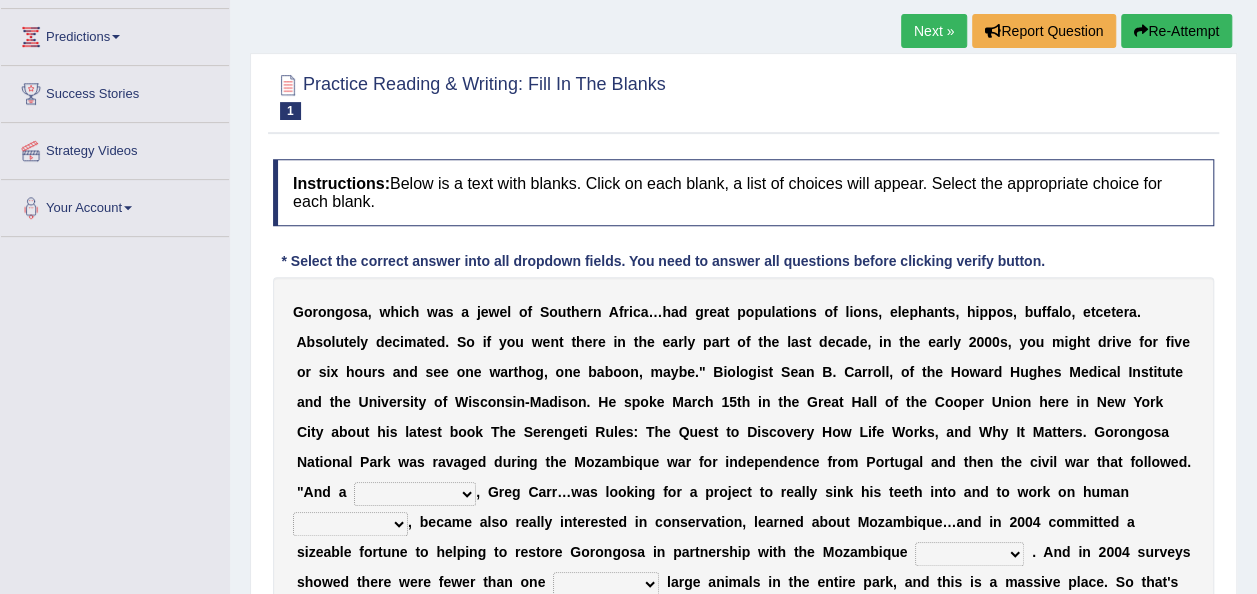 scroll, scrollTop: 320, scrollLeft: 0, axis: vertical 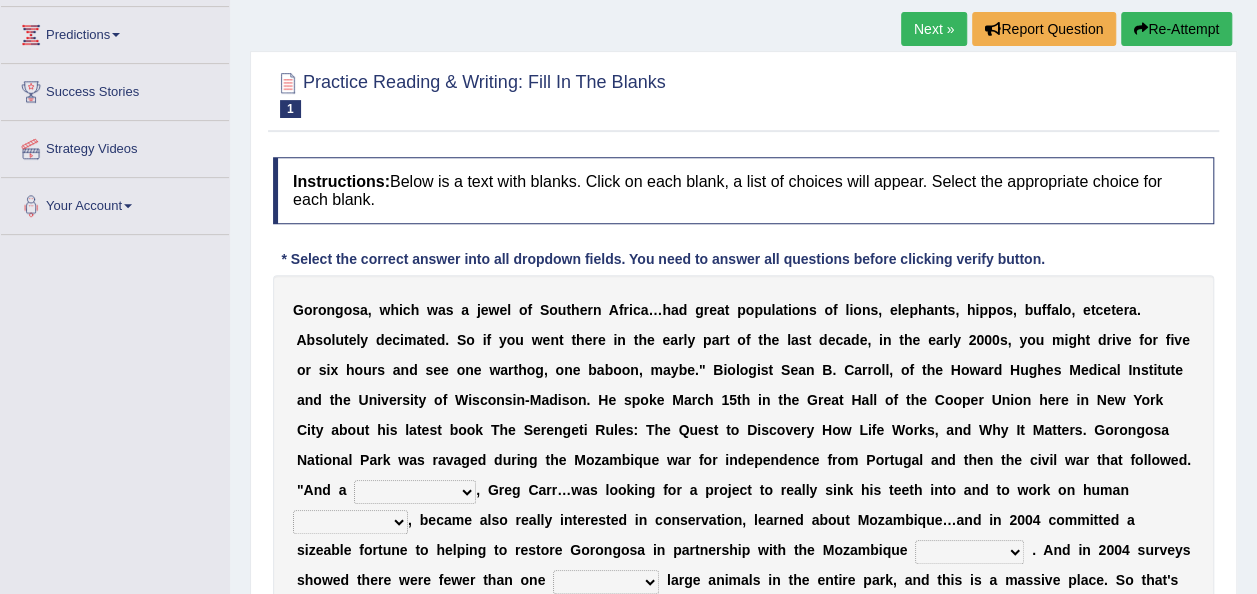 click on "G o r o n g o s a ,    w h i c h    w a s    a    j e w e l    o f    S o u t h e r n    A f r i c a … h a d    g r e a t    p o p u l a t i o n s    o f    l i o n s ,    e l e p h a n t s ,    h i p p o s ,    b u f f a l o ,    e t c e t e r a .    A b s o l u t e l y    d e c i m a t e d .    S o    i f    y o u    w e n t    t h e r e    i n    t h e    e a r l y    p a r t    o f    t h e    l a s t    d e c a d e ,    i n    t h e    e a r l y    2 0 0 0 s ,    y o u    m i g h t    d r i v e    f o r    f i v e    o r    s i x    h o u r s    a n d    s e e    o n e    w a r t h o g ,    o n e    b a b o o n ,    m a y b e . "    B i o l o g i s t    S e a n    B .    C a r r o l l ,    o f    t h e    H o w a r d    H u g h e s    M e d i c a l    I n s t i t u t e    a n d    t h e    U n i v e r s i t y    o f    W i s c o n s i n - M a d i s o n .    H e    s p o k e    M a r c h    1 5 t h    i n    t h e    G r e a t    H" at bounding box center (743, 550) 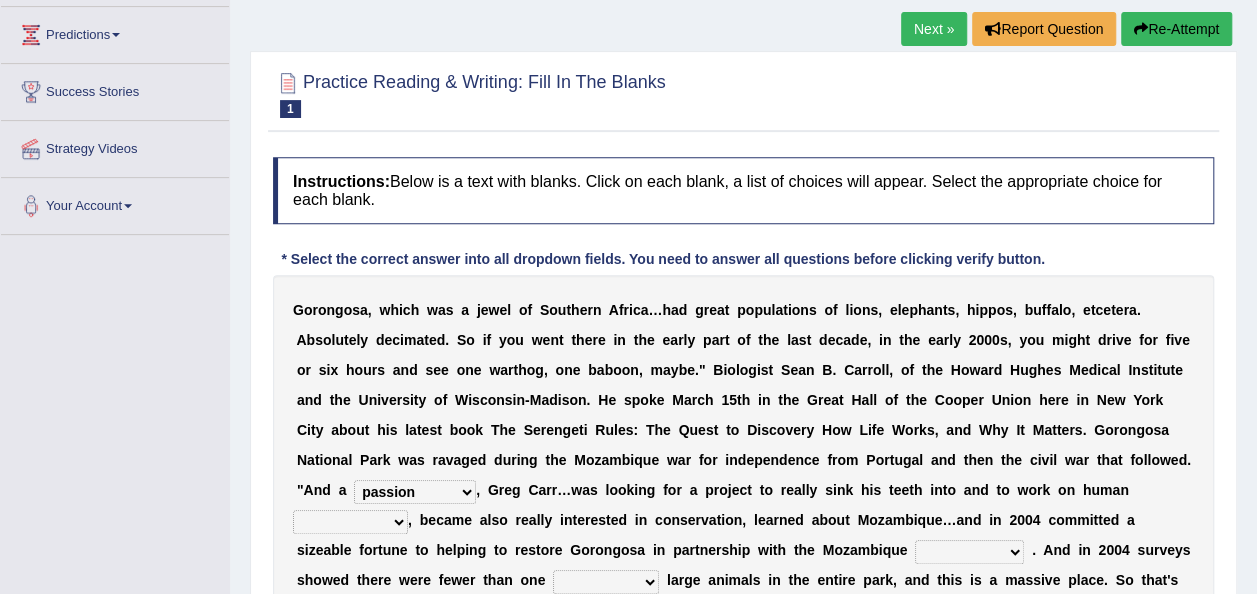 click on "passion solstice ballast philanthropist" at bounding box center [415, 492] 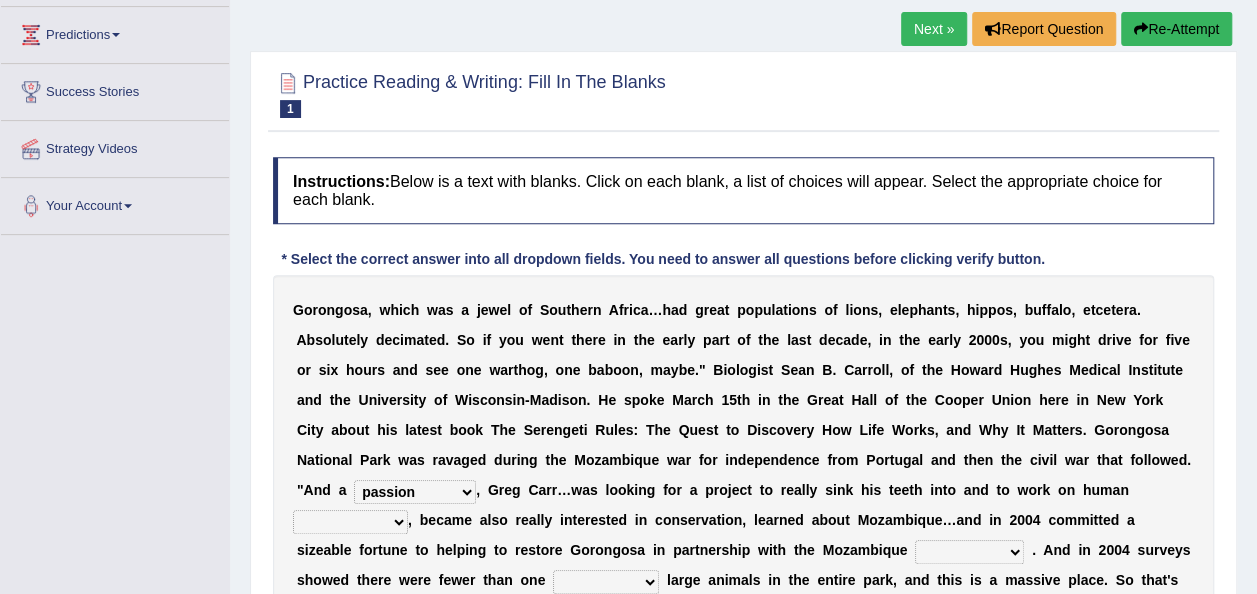 click on "negligence prevalence development malevolence" at bounding box center (350, 522) 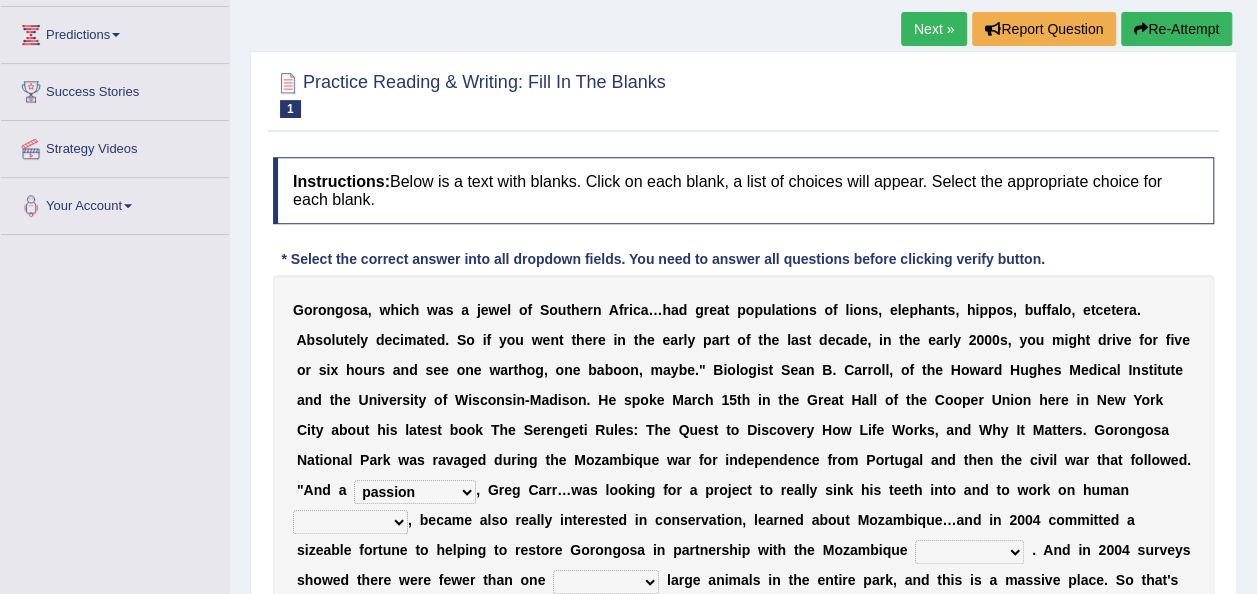 select on "development" 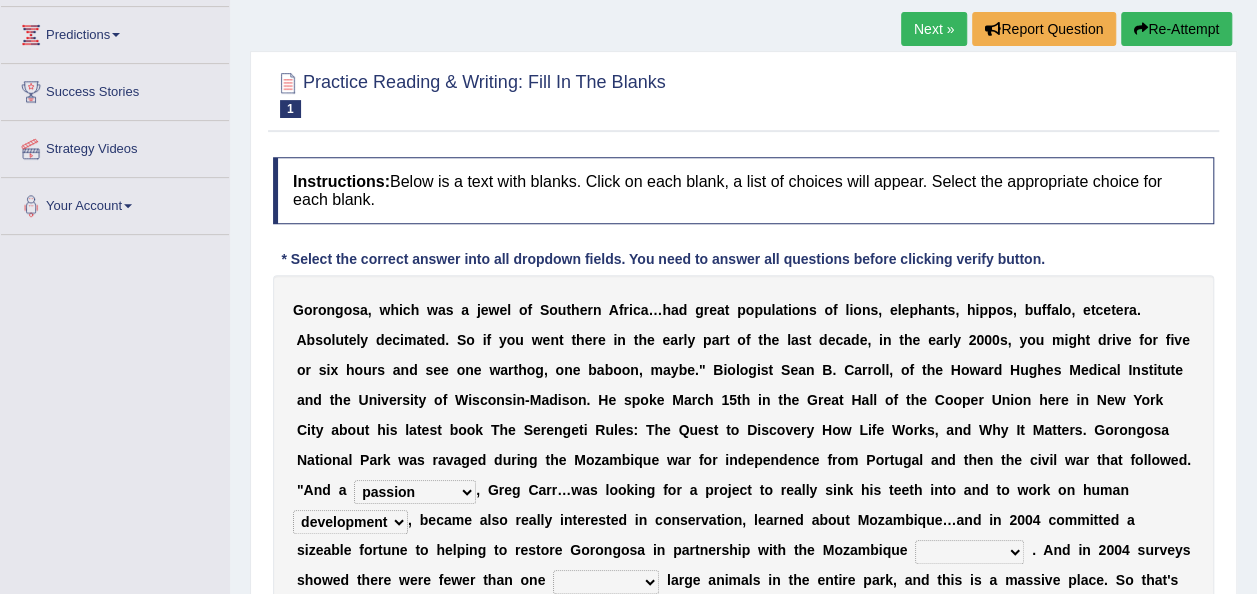 click on "negligence prevalence development malevolence" at bounding box center (350, 522) 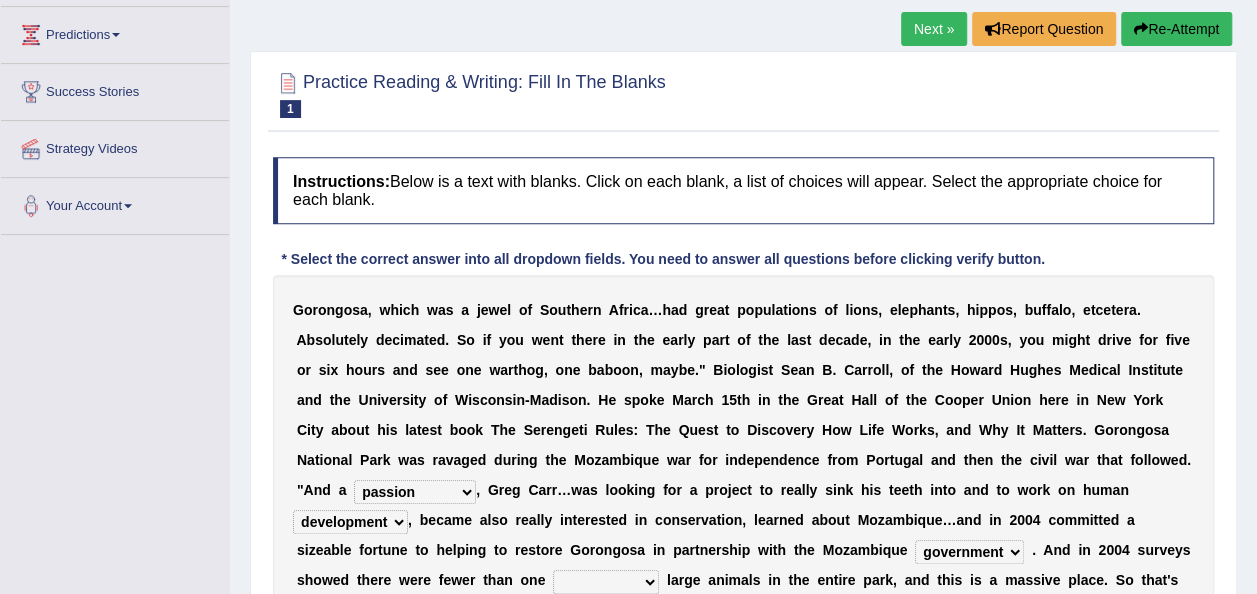 click on "parliament semanticist government journalist" at bounding box center (969, 552) 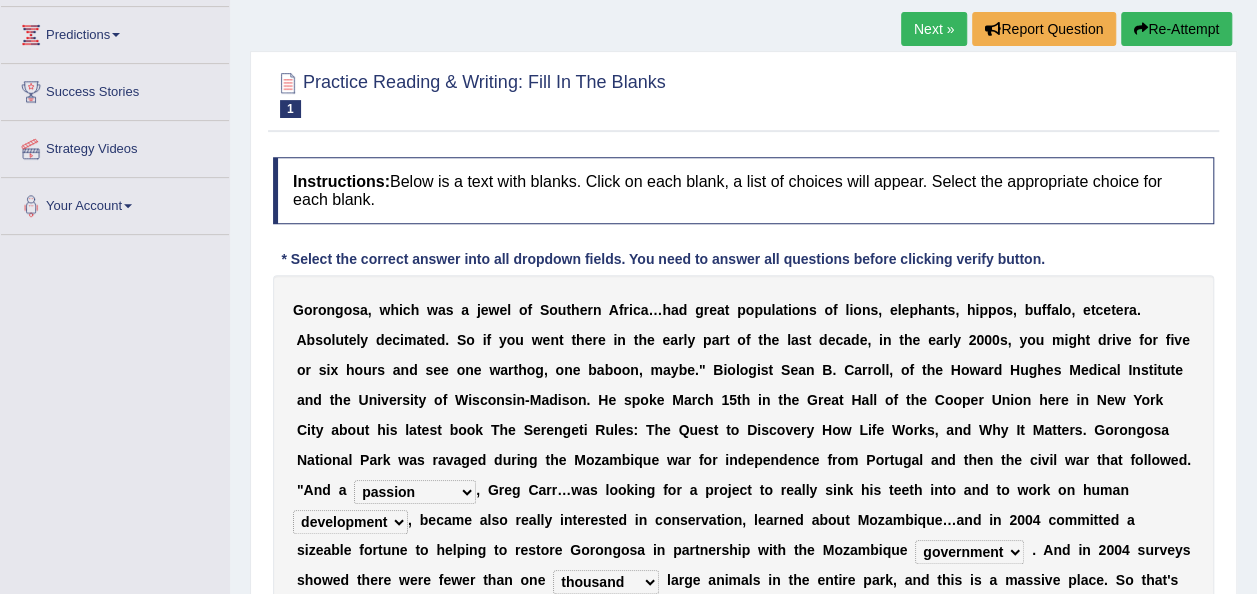 click on "G o r o n g o s a ,    w h i c h    w a s    a    j e w e l    o f    S o u t h e r n    A f r i c a … h a d    g r e a t    p o p u l a t i o n s    o f    l i o n s ,    e l e p h a n t s ,    h i p p o s ,    b u f f a l o ,    e t c e t e r a .    A b s o l u t e l y    d e c i m a t e d .    S o    i f    y o u    w e n t    t h e r e    i n    t h e    e a r l y    p a r t    o f    t h e    l a s t    d e c a d e ,    i n    t h e    e a r l y    2 0 0 0 s ,    y o u    m i g h t    d r i v e    f o r    f i v e    o r    s i x    h o u r s    a n d    s e e    o n e    w a r t h o g ,    o n e    b a b o o n ,    m a y b e . "    B i o l o g i s t    S e a n    B .    C a r r o l l ,    o f    t h e    H o w a r d    H u g h e s    M e d i c a l    I n s t i t u t e    a n d    t h e    U n i v e r s i t y    o f    W i s c o n s i n - M a d i s o n .    H e    s p o k e    M a r c h    1 5 t h    i n    t h e    G r e a t    H" at bounding box center [743, 550] 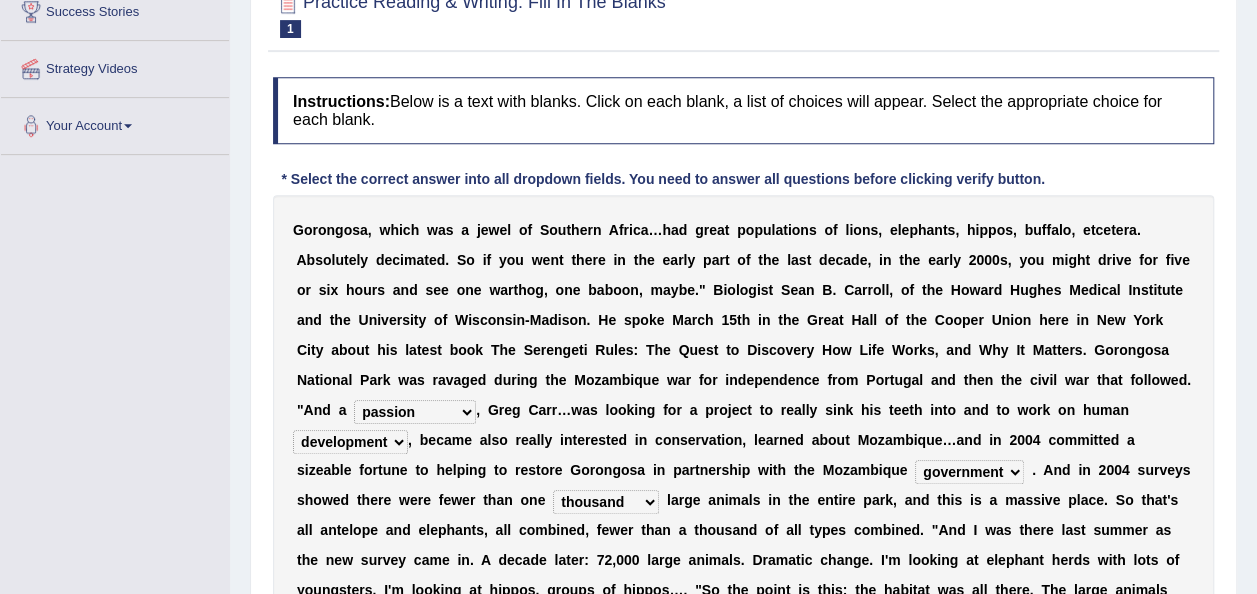 scroll, scrollTop: 440, scrollLeft: 0, axis: vertical 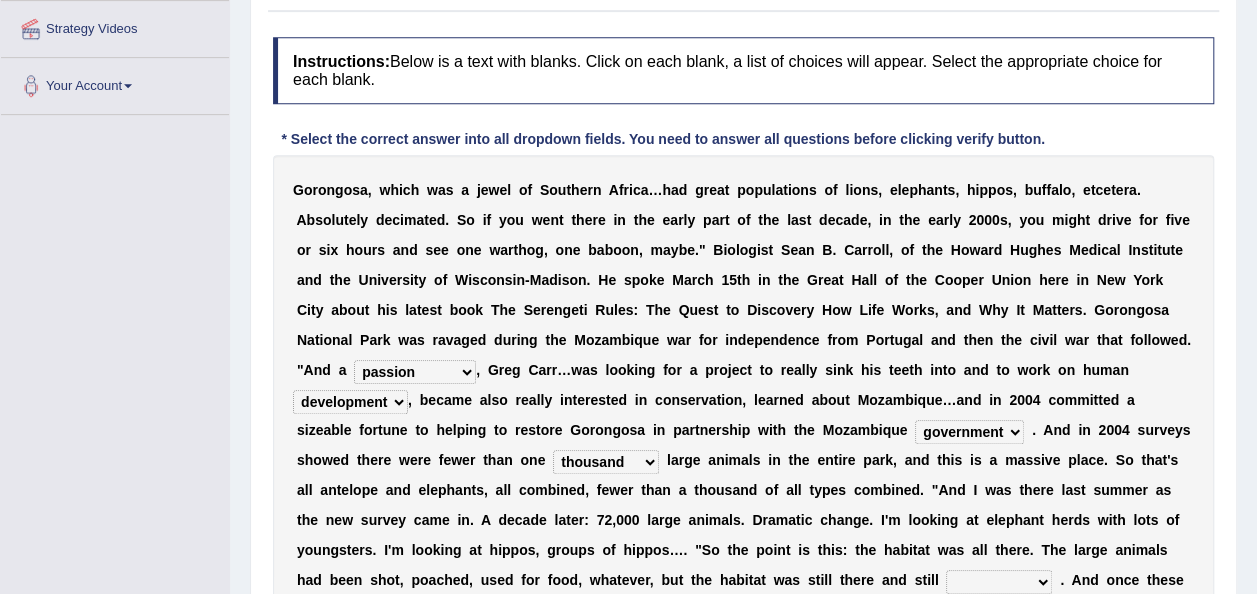 click on "assertive incidental compulsive productive" at bounding box center [999, 582] 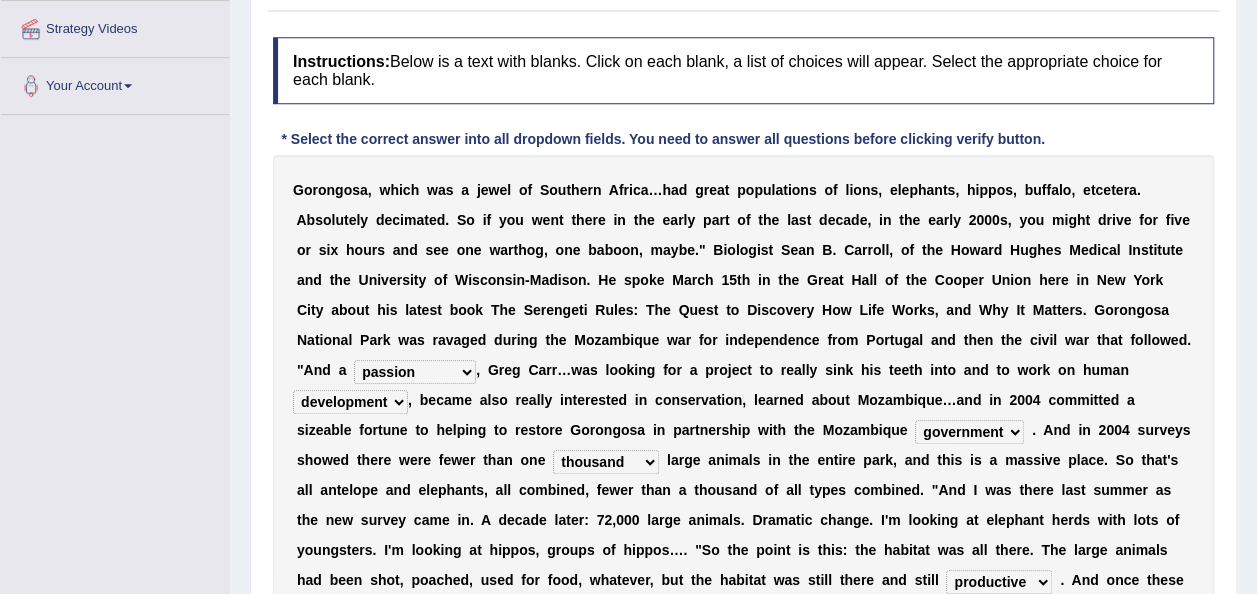 click on "assertive incidental compulsive productive" at bounding box center [999, 582] 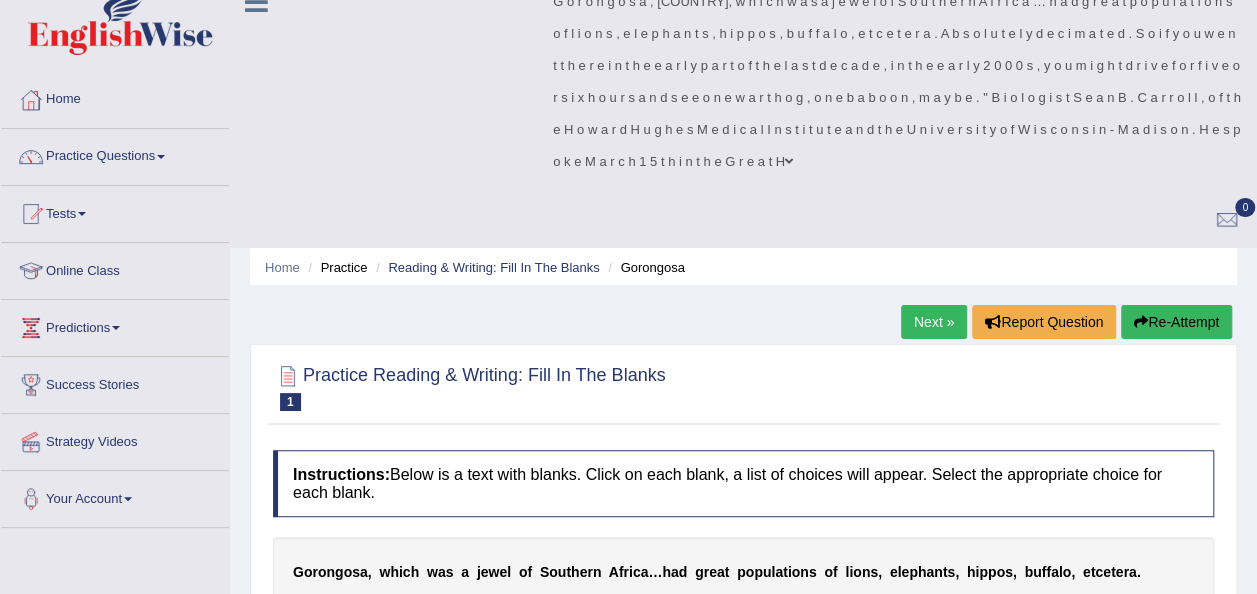 scroll, scrollTop: 0, scrollLeft: 0, axis: both 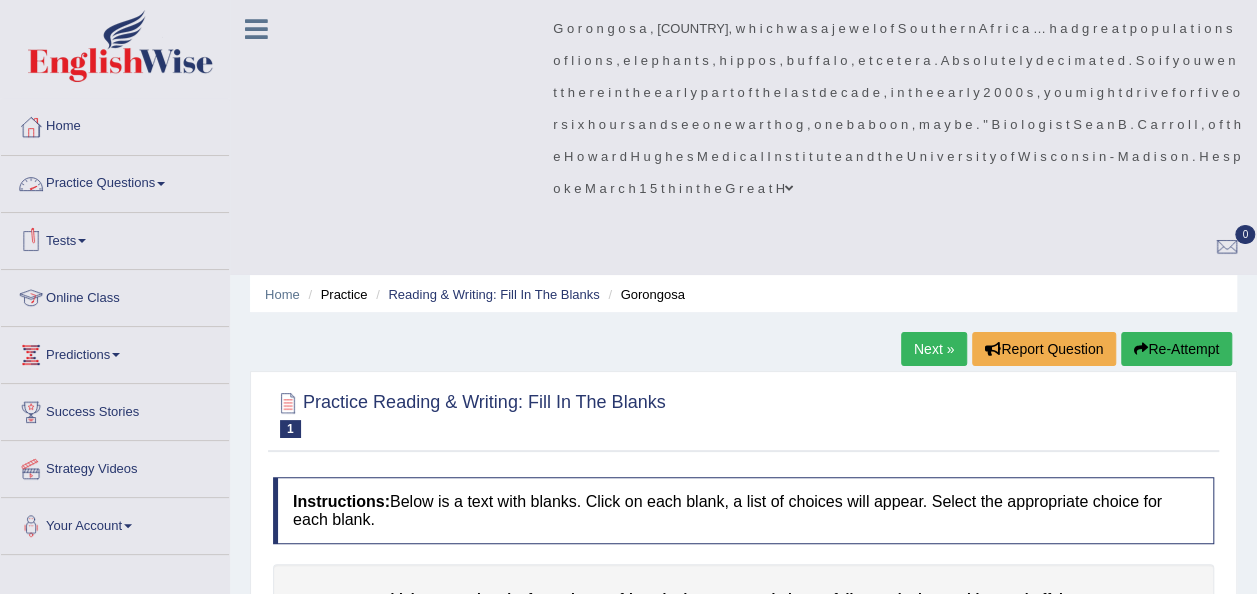 click on "Practice Questions" at bounding box center [115, 181] 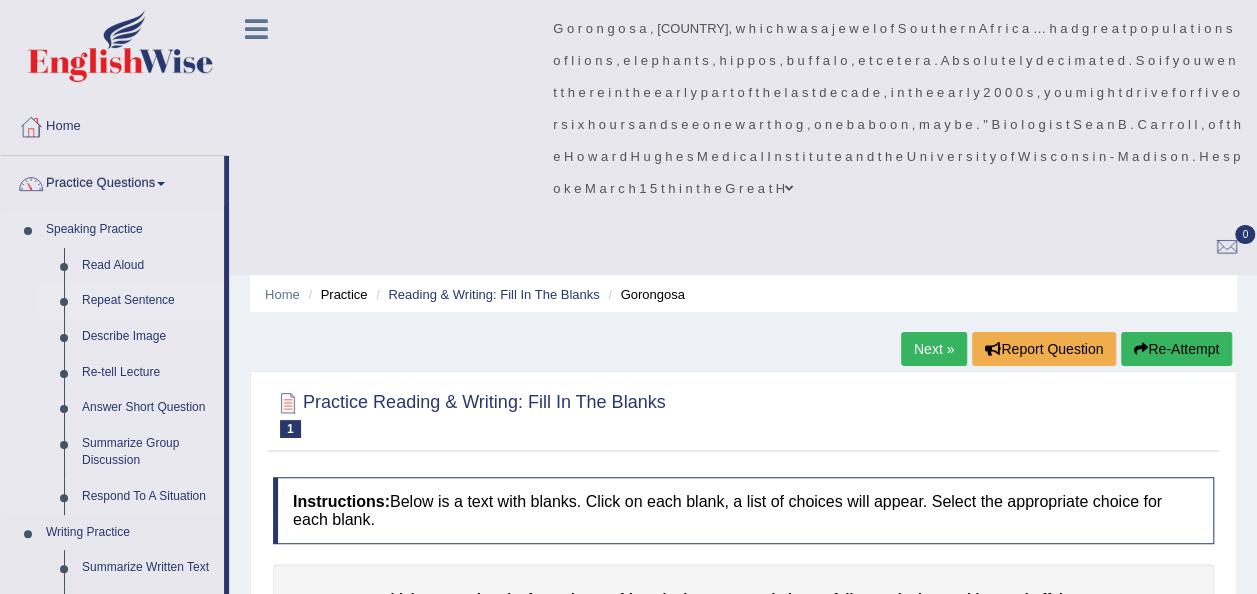 click on "Repeat Sentence" at bounding box center [148, 301] 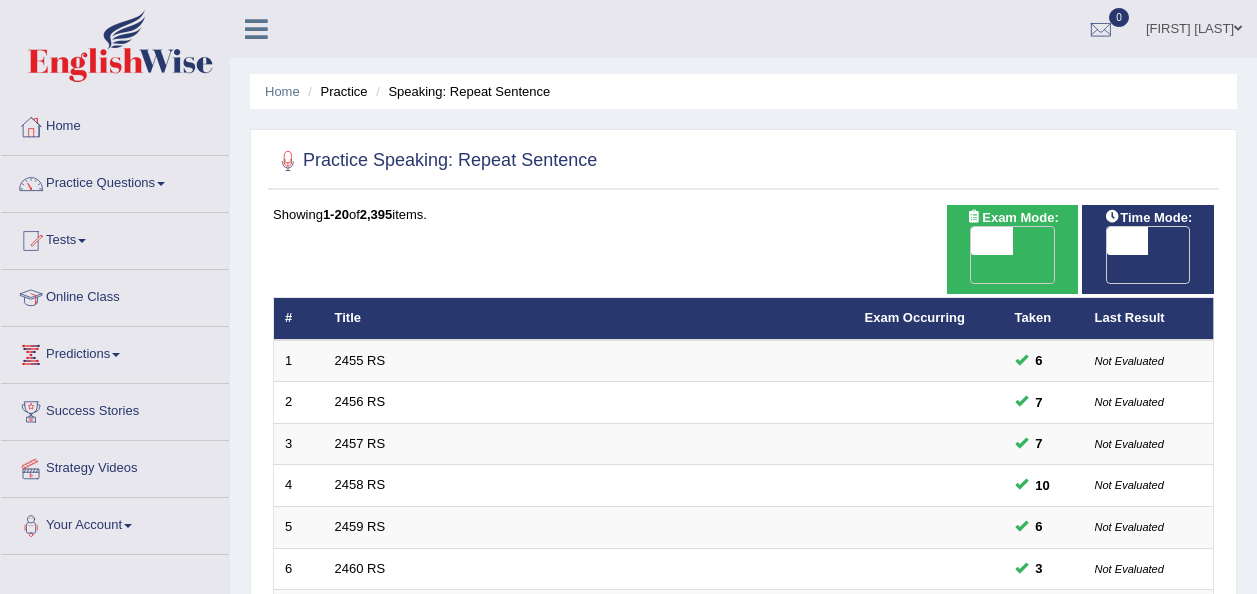 scroll, scrollTop: 0, scrollLeft: 0, axis: both 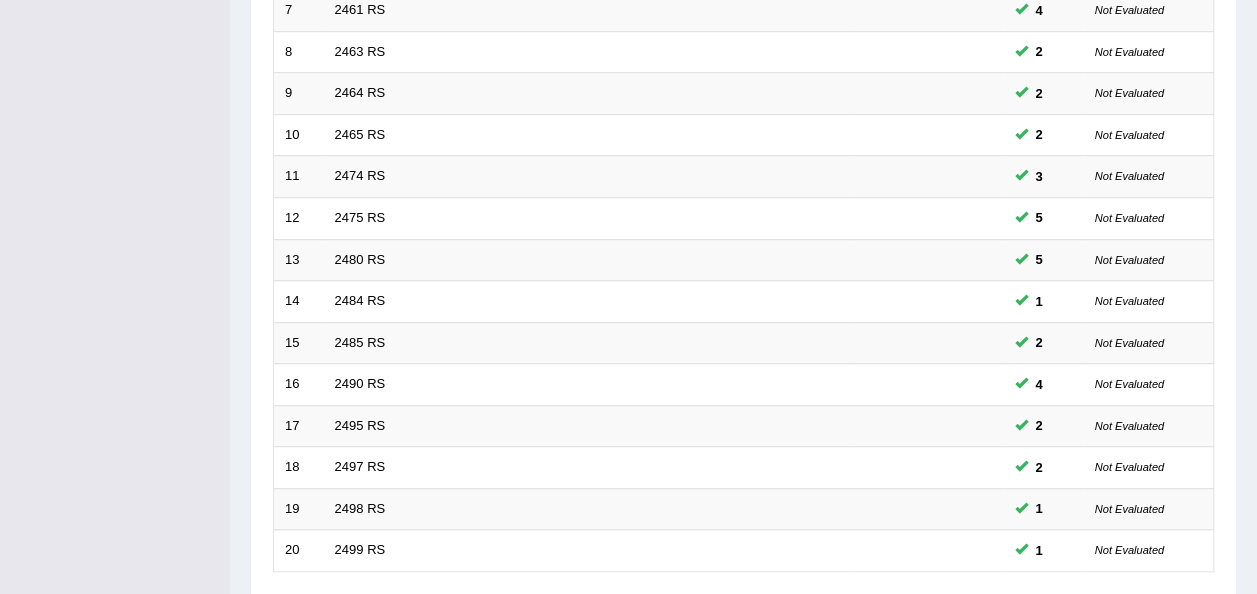 click on "2" at bounding box center (353, 628) 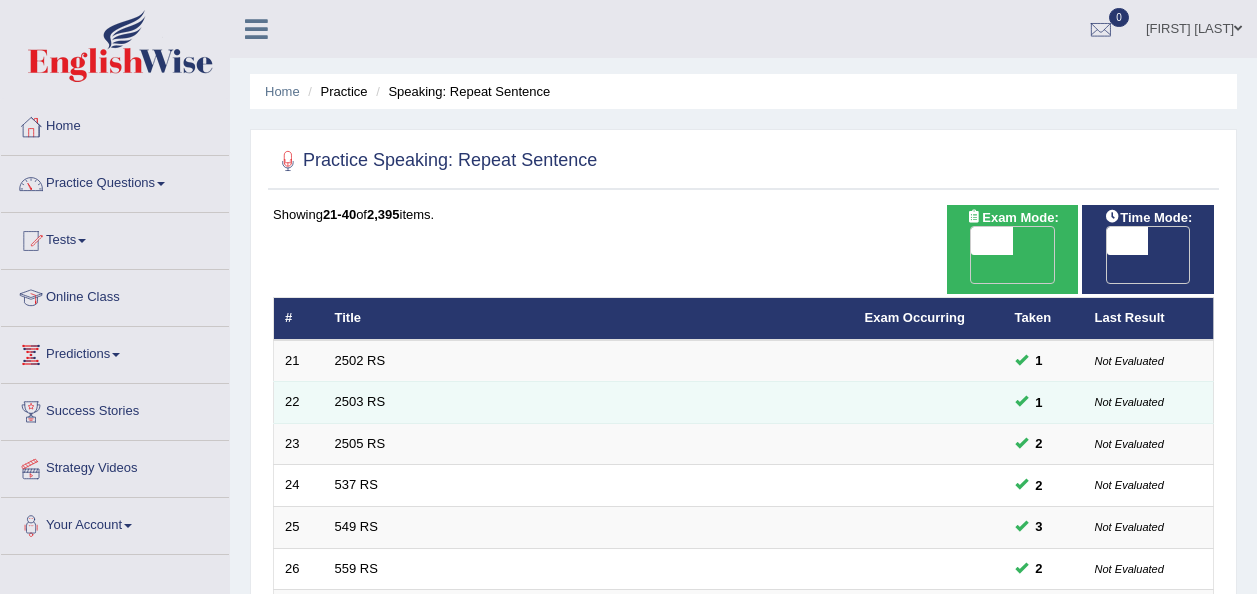 scroll, scrollTop: 0, scrollLeft: 0, axis: both 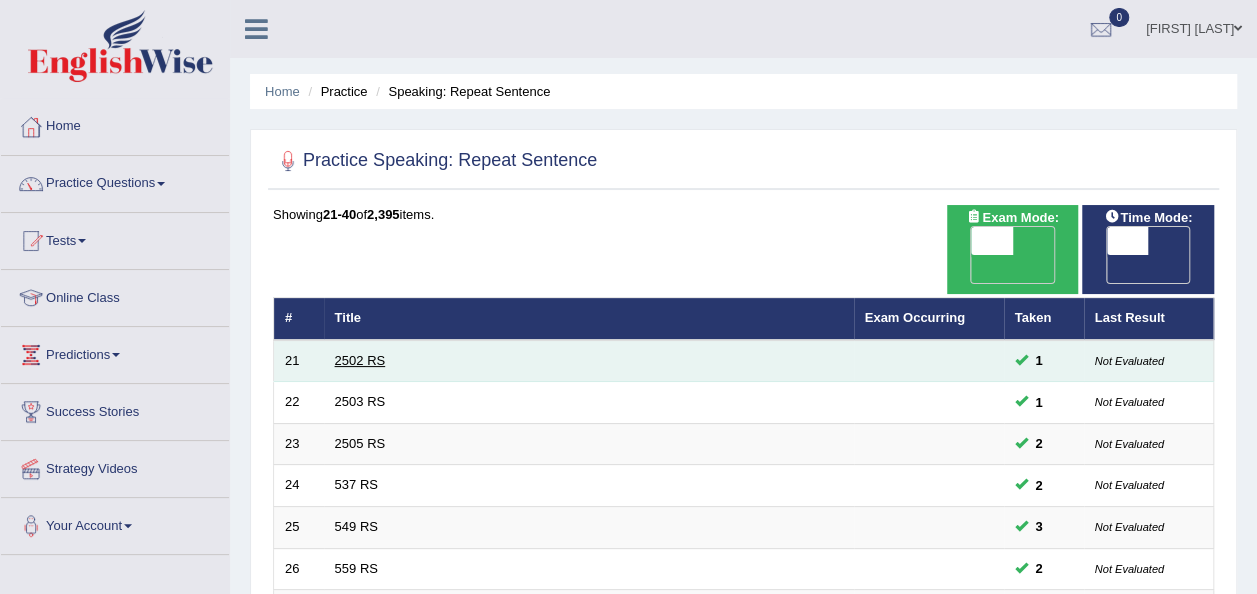 click on "2502 RS" at bounding box center [360, 360] 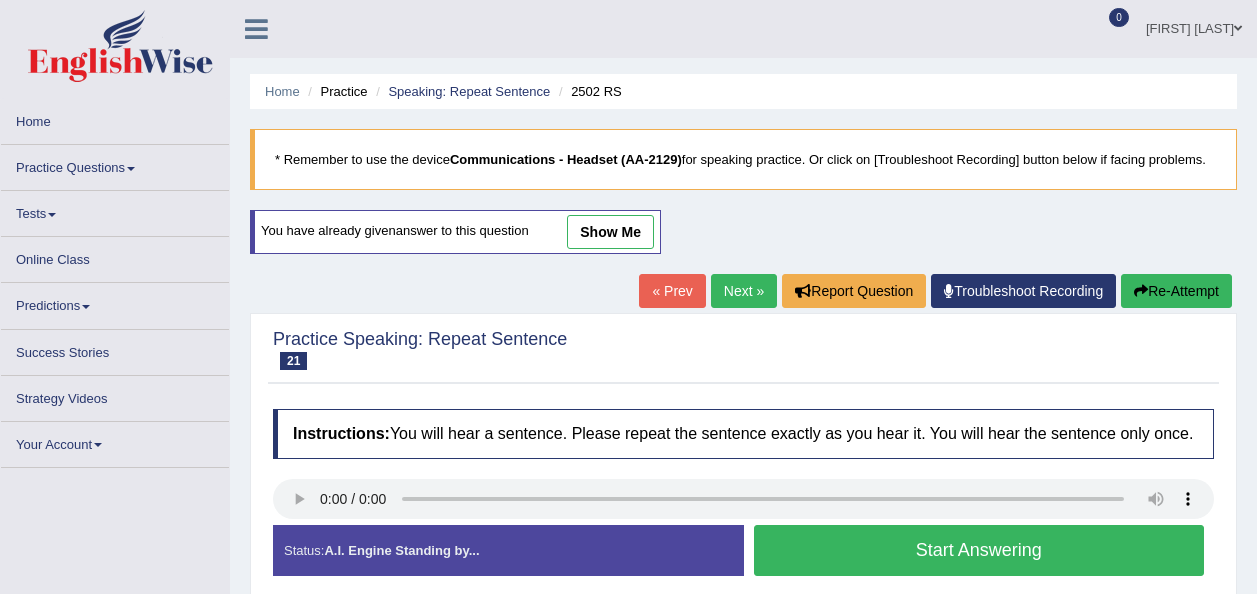 scroll, scrollTop: 0, scrollLeft: 0, axis: both 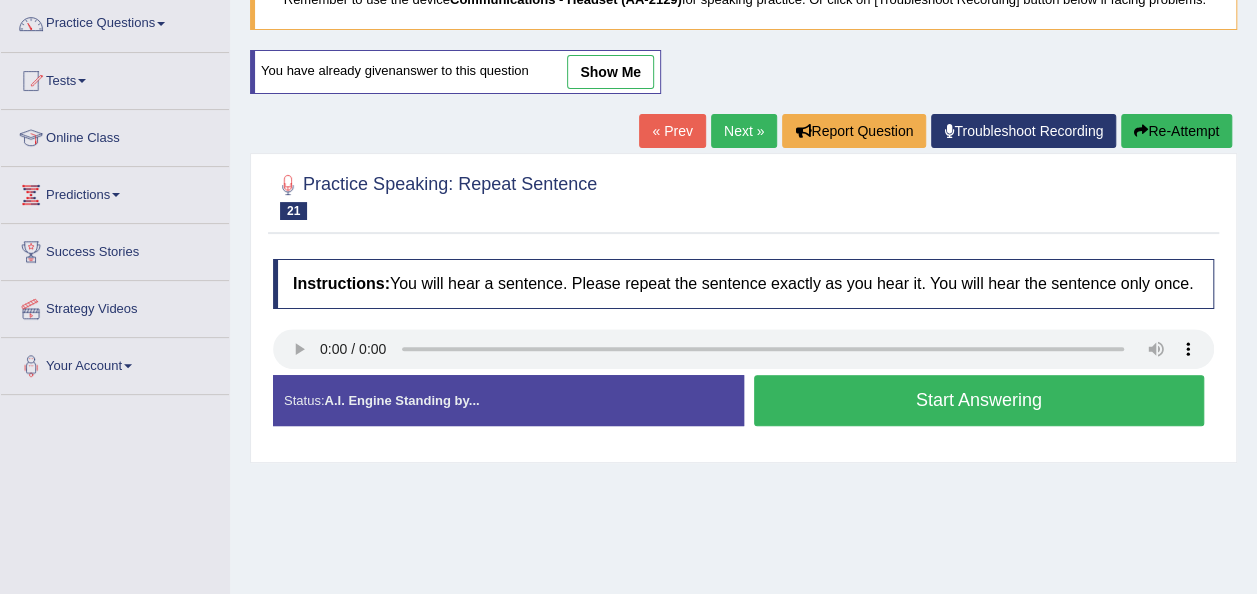 click on "Start Answering" at bounding box center (979, 400) 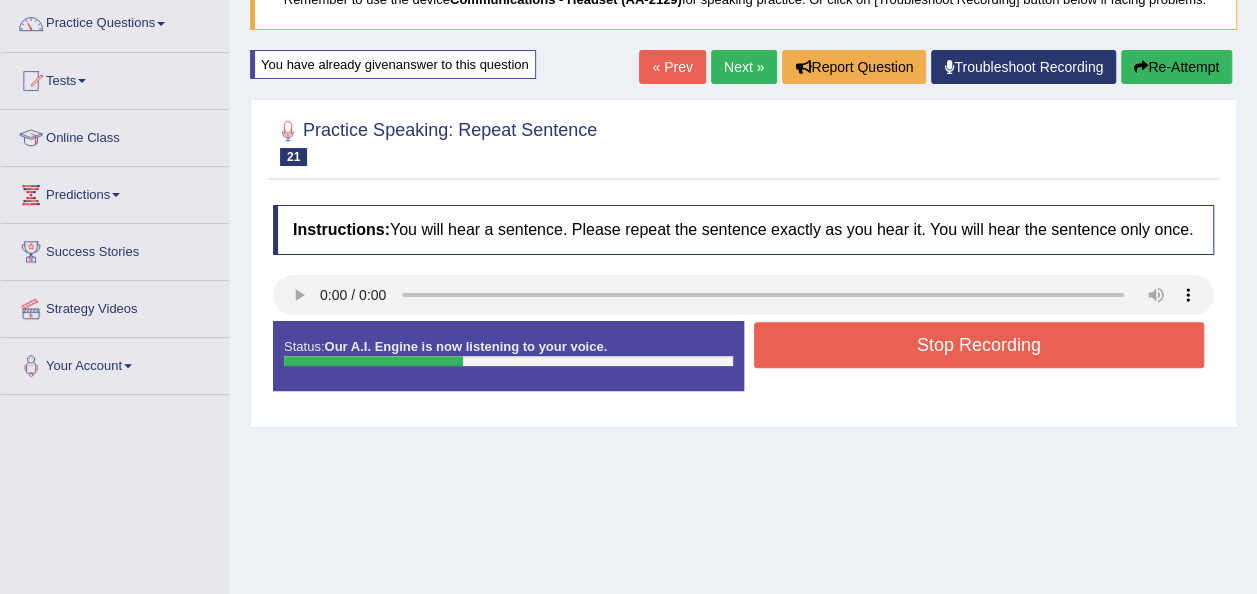 click on "Stop Recording" at bounding box center [979, 345] 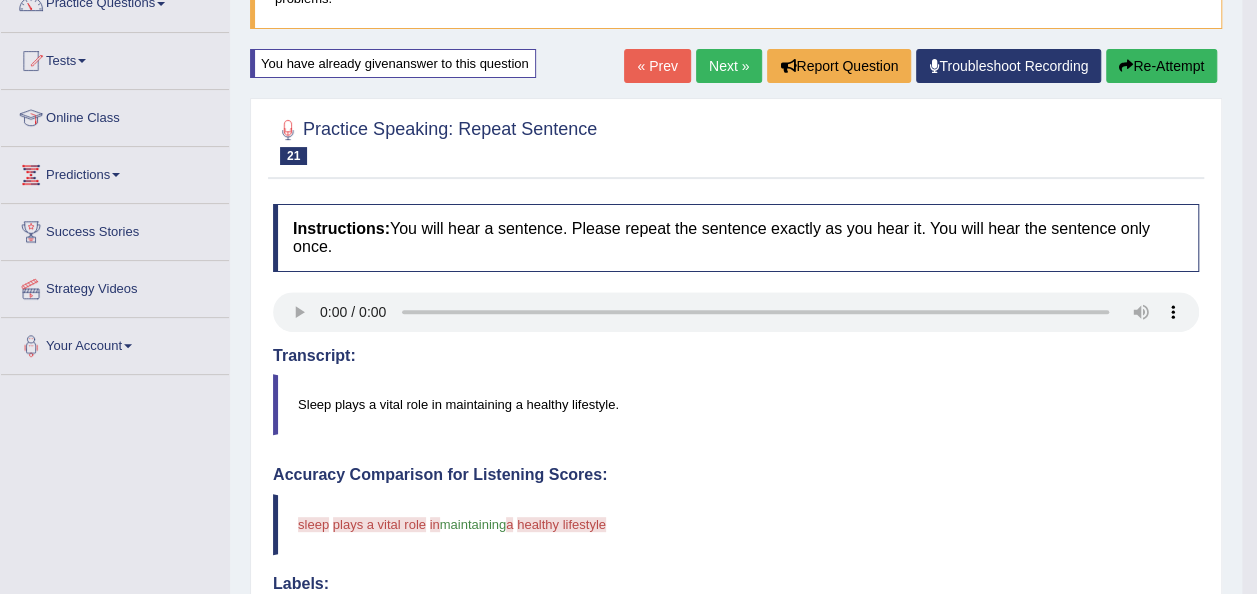 scroll, scrollTop: 142, scrollLeft: 0, axis: vertical 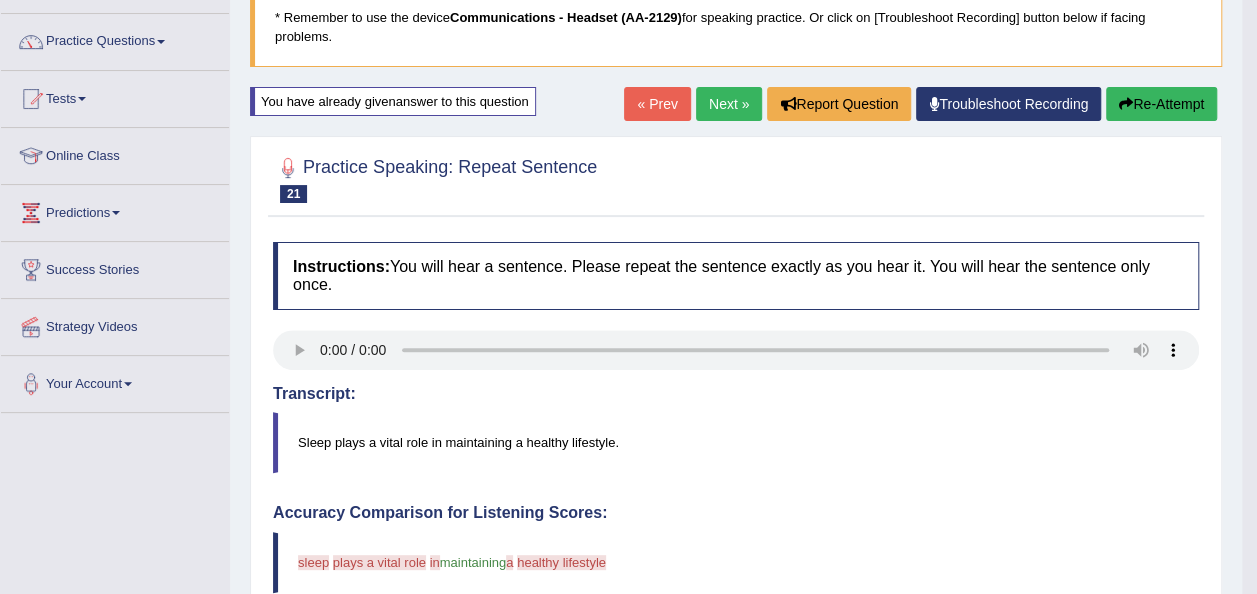click on "Next »" at bounding box center [729, 104] 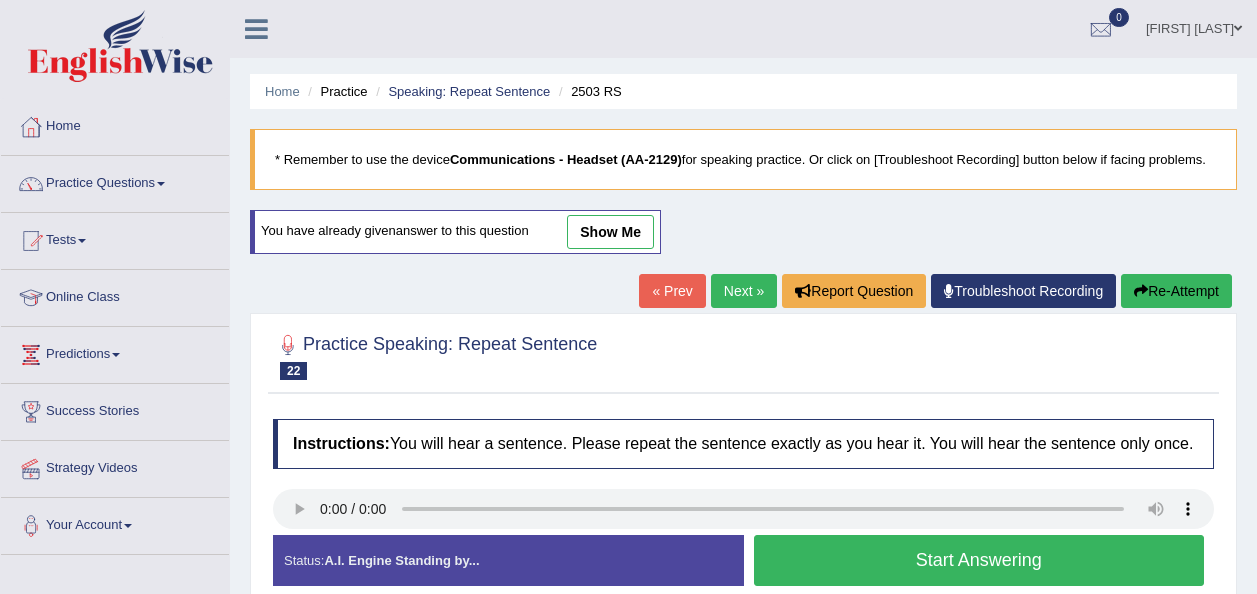 scroll, scrollTop: 0, scrollLeft: 0, axis: both 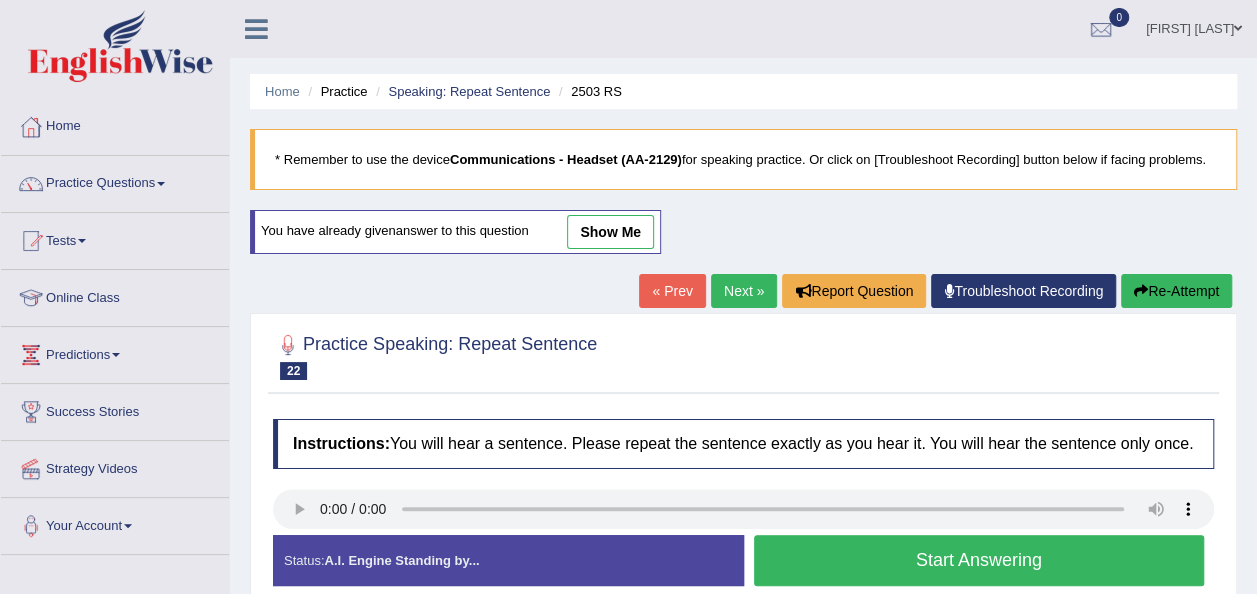 click on "Start Answering" at bounding box center (979, 560) 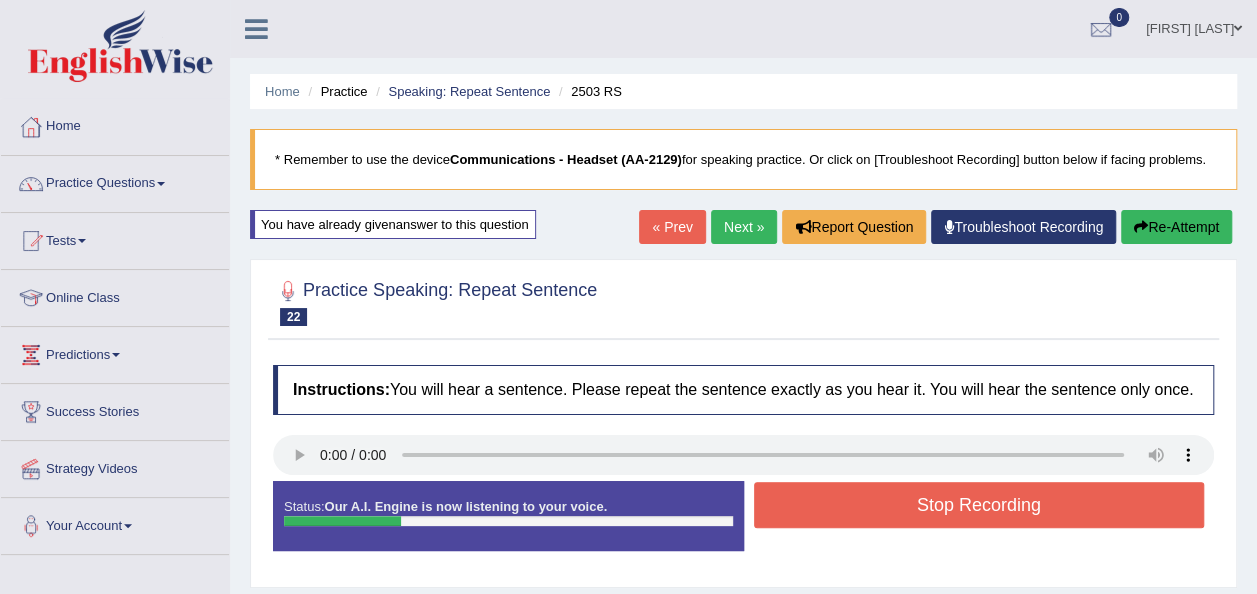 click on "Stop Recording" at bounding box center (979, 505) 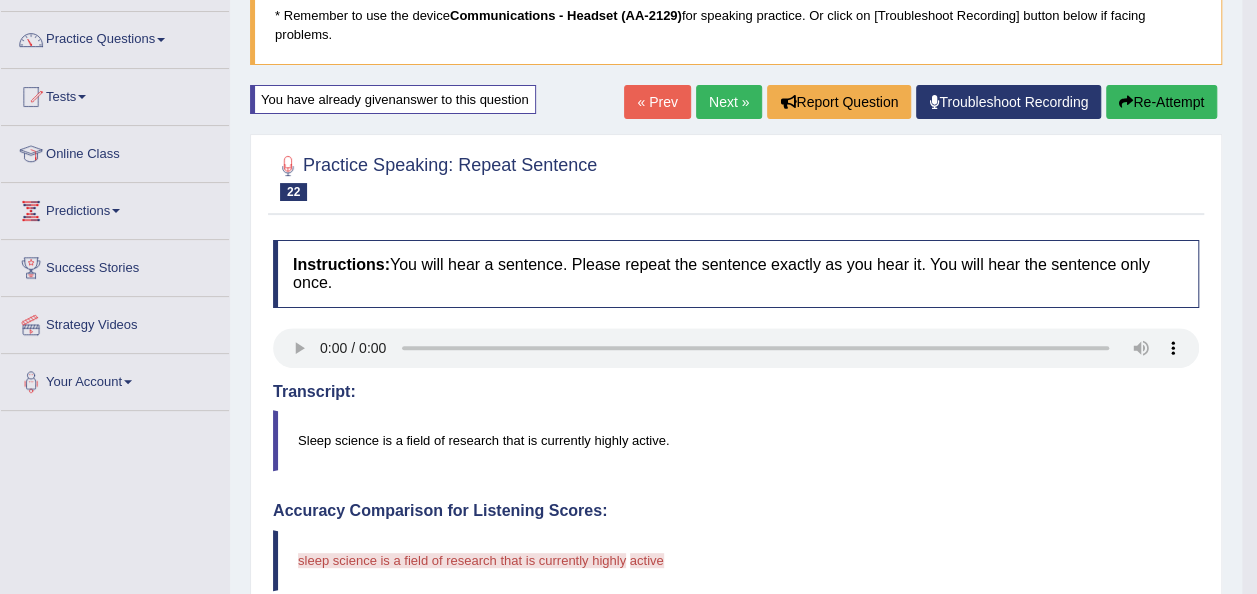 scroll, scrollTop: 0, scrollLeft: 0, axis: both 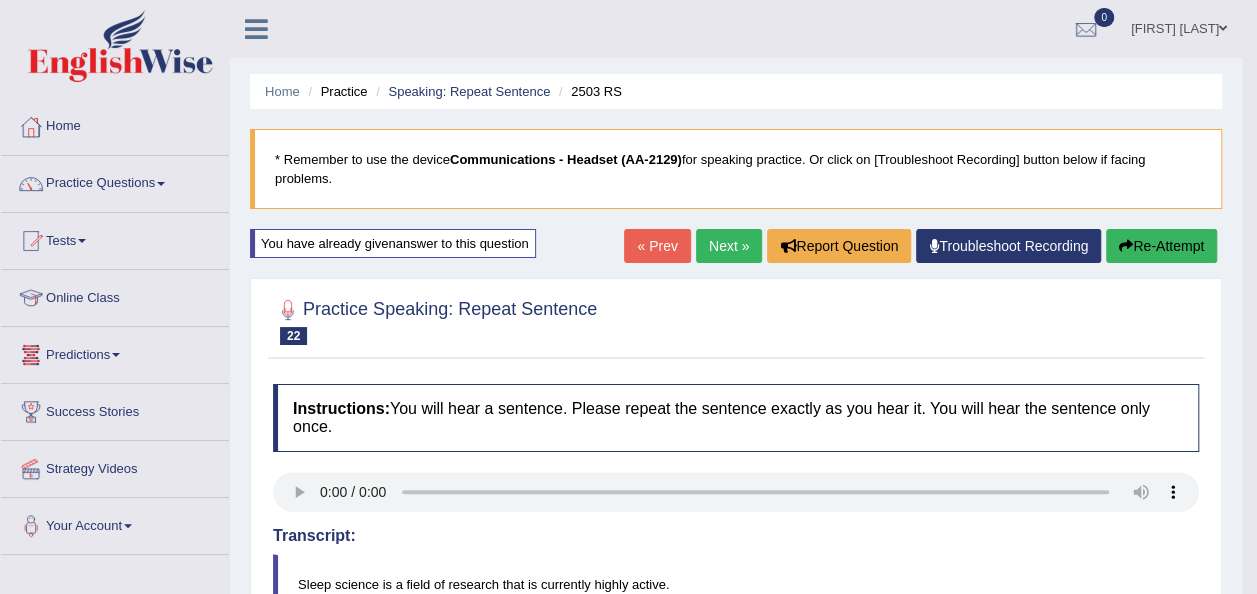 click on "Re-Attempt" at bounding box center (1161, 246) 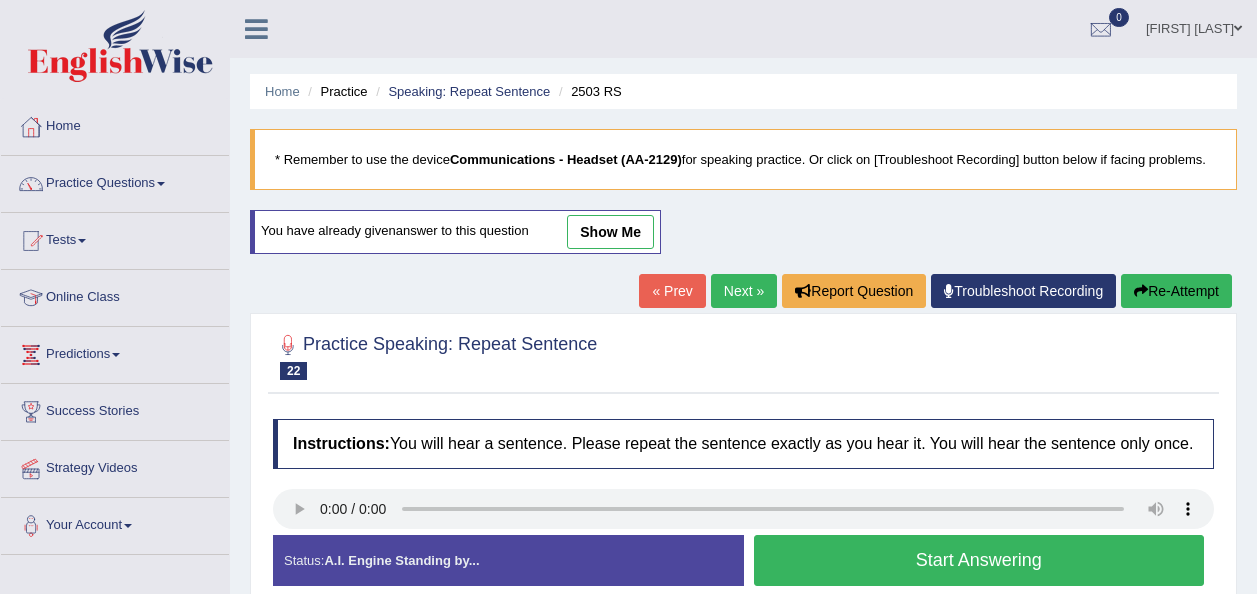 scroll, scrollTop: 0, scrollLeft: 0, axis: both 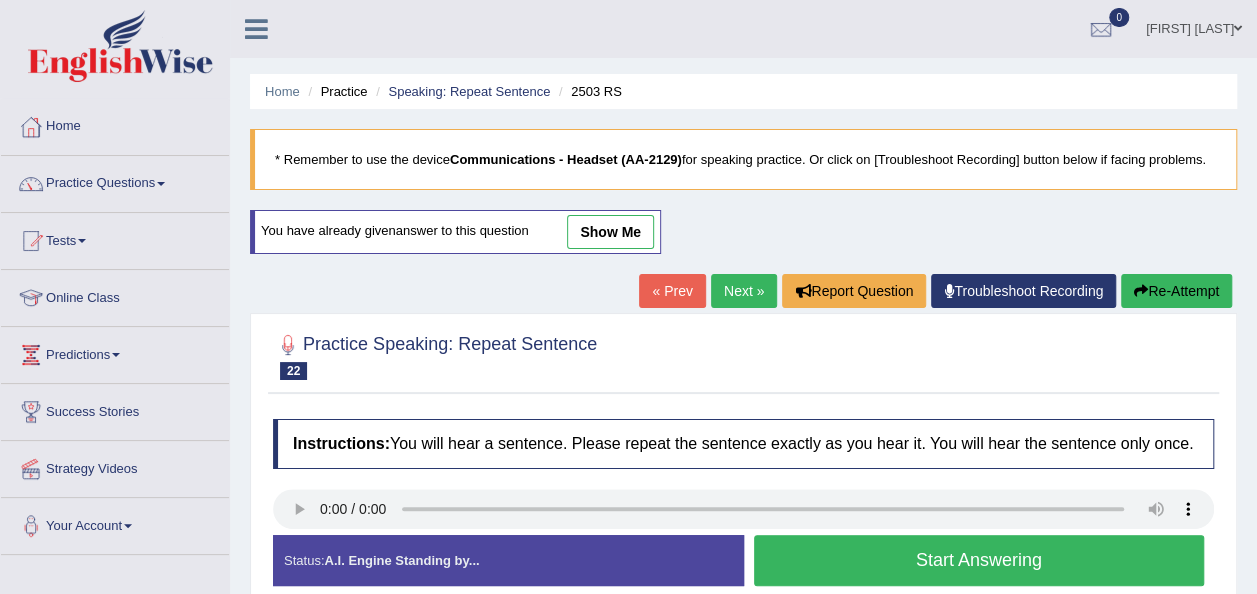 click on "Start Answering" at bounding box center [979, 560] 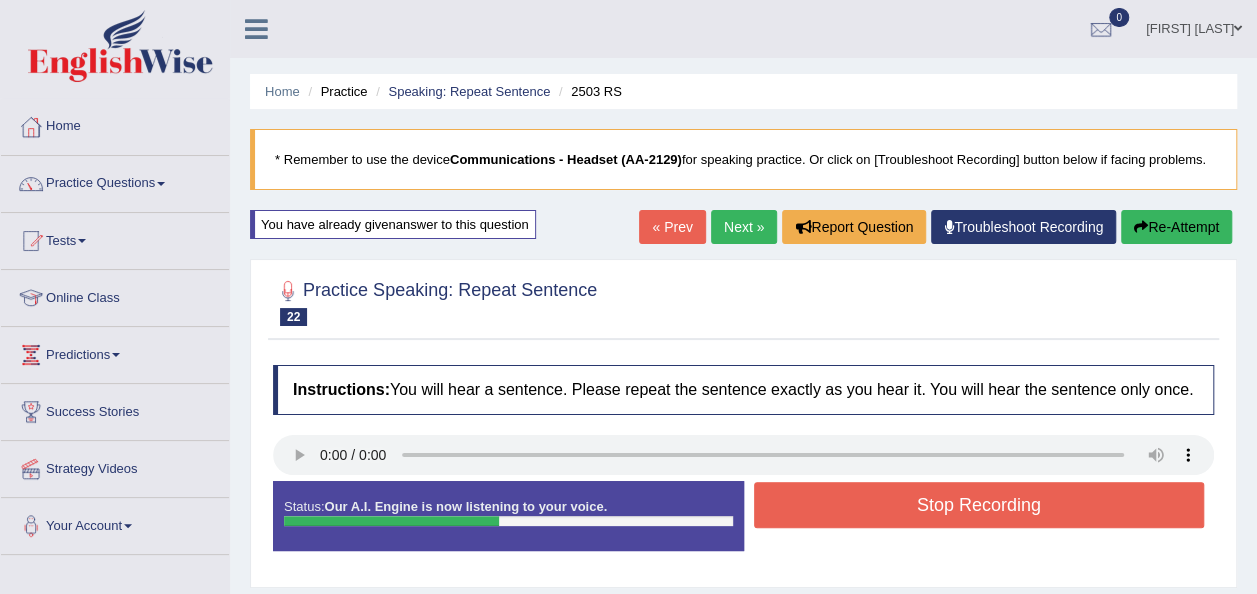 click on "Stop Recording" at bounding box center [979, 505] 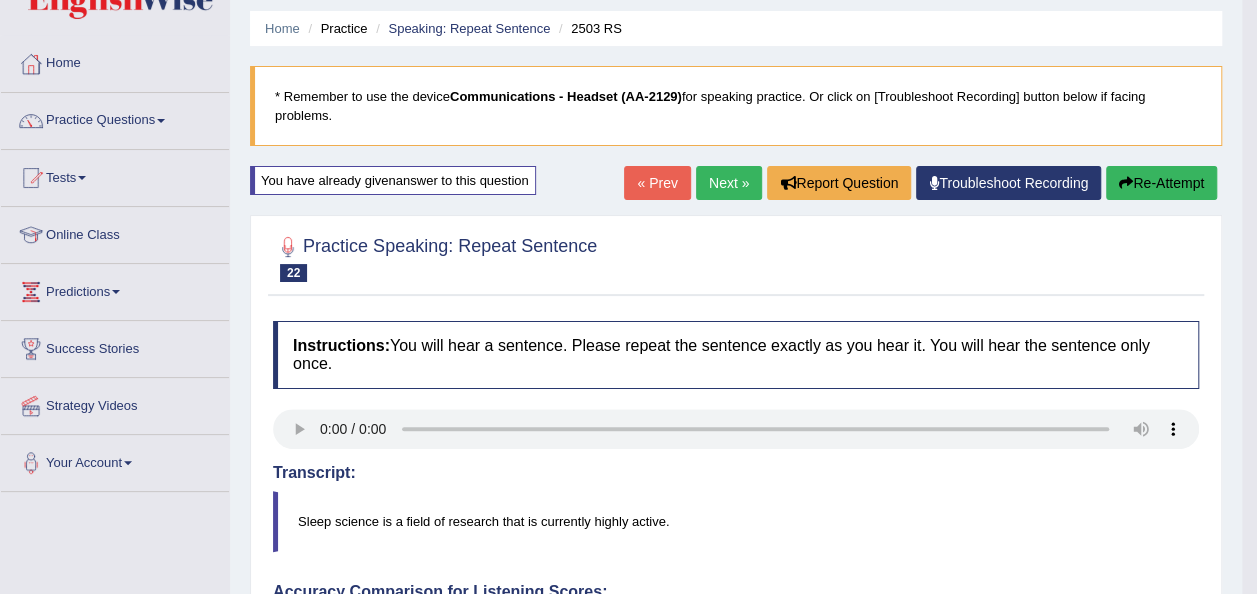 scroll, scrollTop: 0, scrollLeft: 0, axis: both 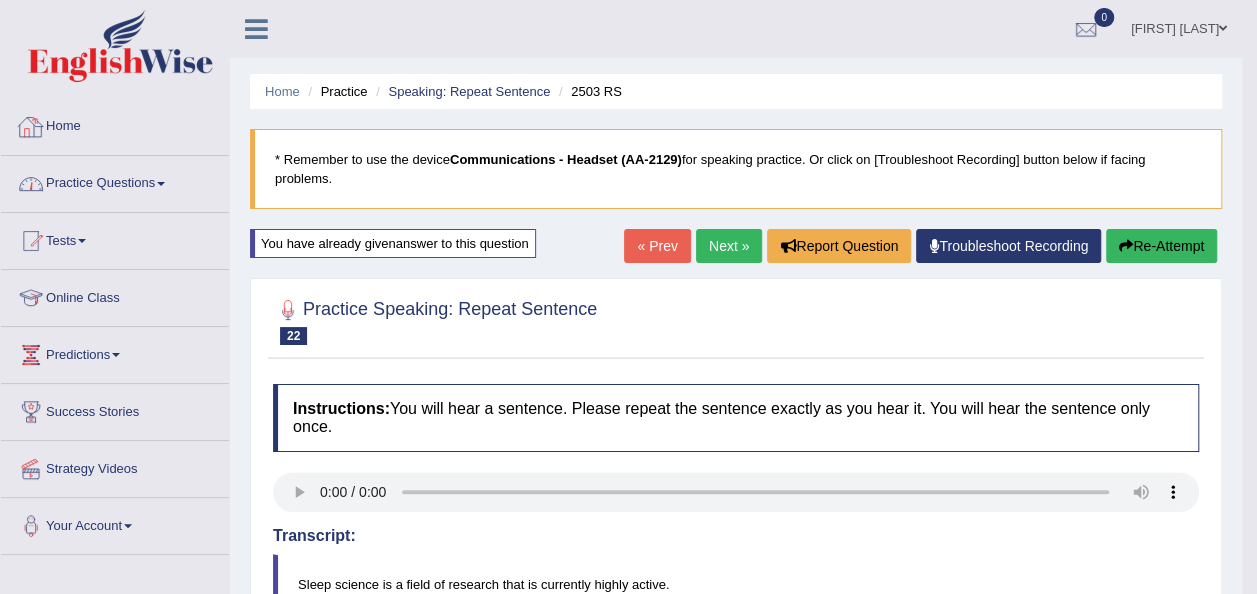 click on "Practice Questions" at bounding box center (115, 181) 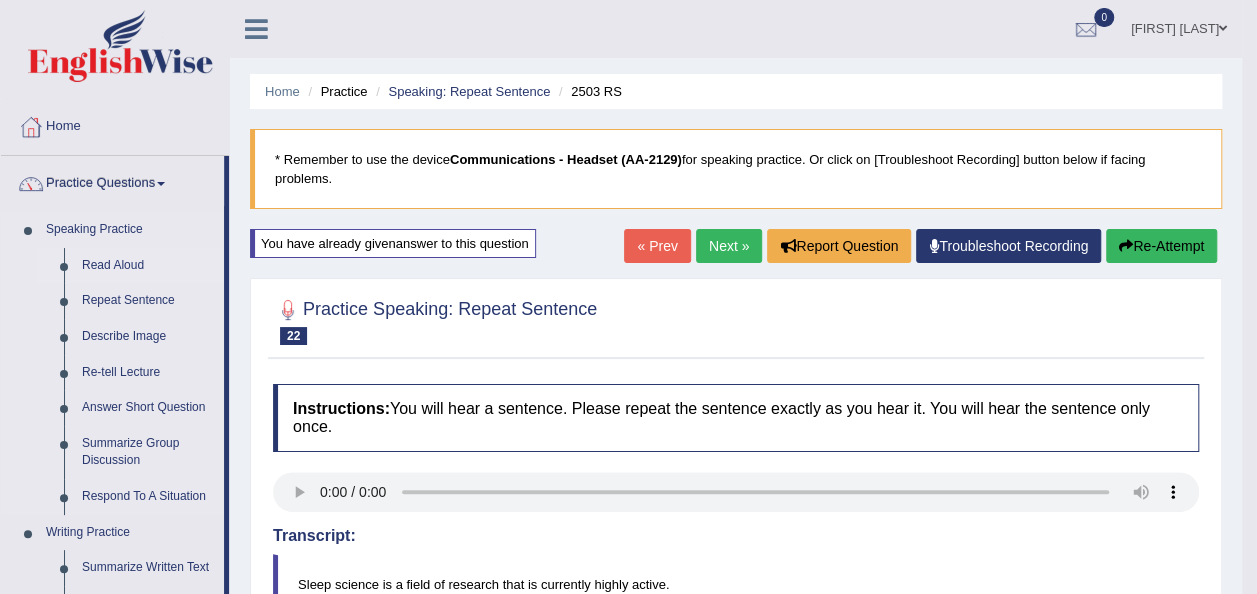 click on "Read Aloud" at bounding box center [148, 266] 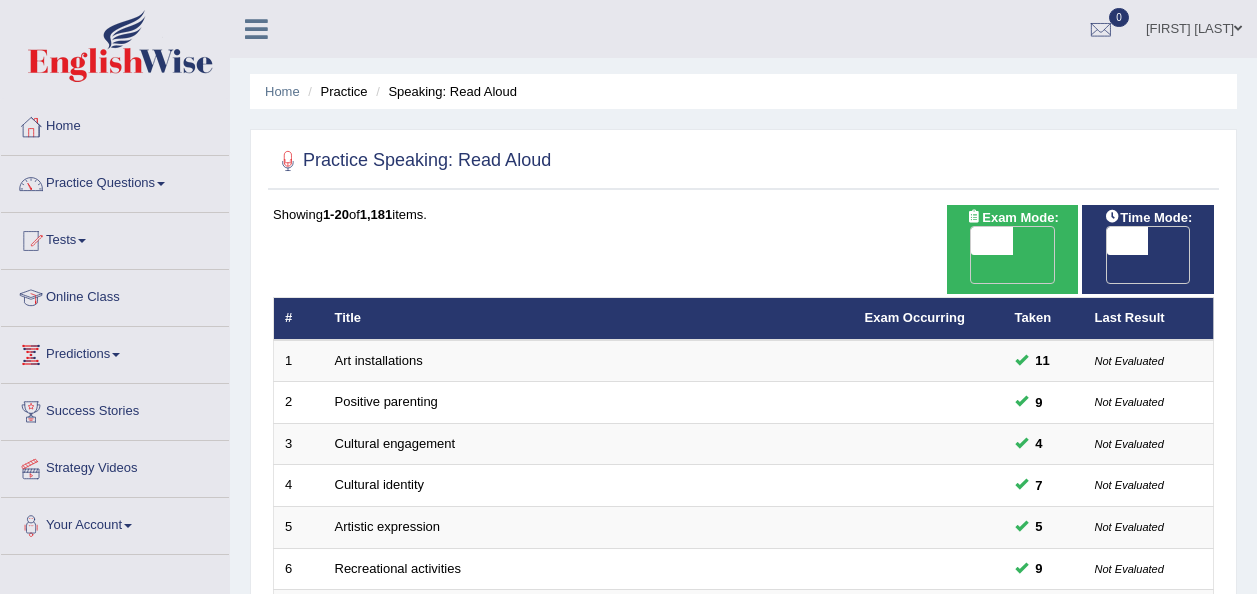 scroll, scrollTop: 0, scrollLeft: 0, axis: both 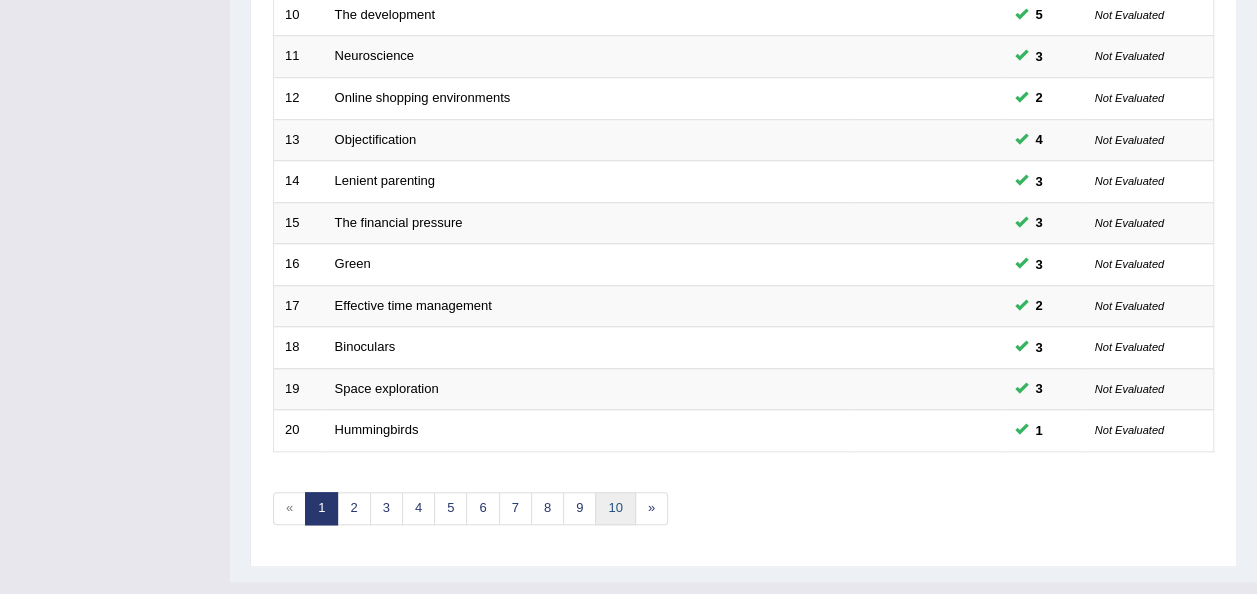 click on "10" at bounding box center [615, 508] 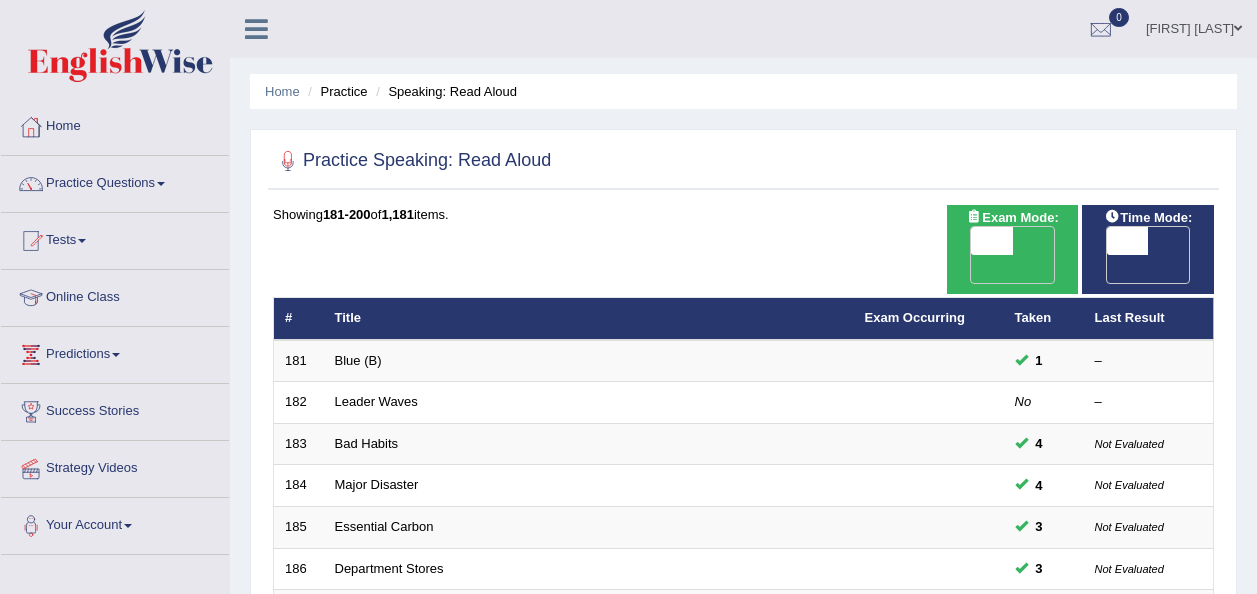 scroll, scrollTop: 0, scrollLeft: 0, axis: both 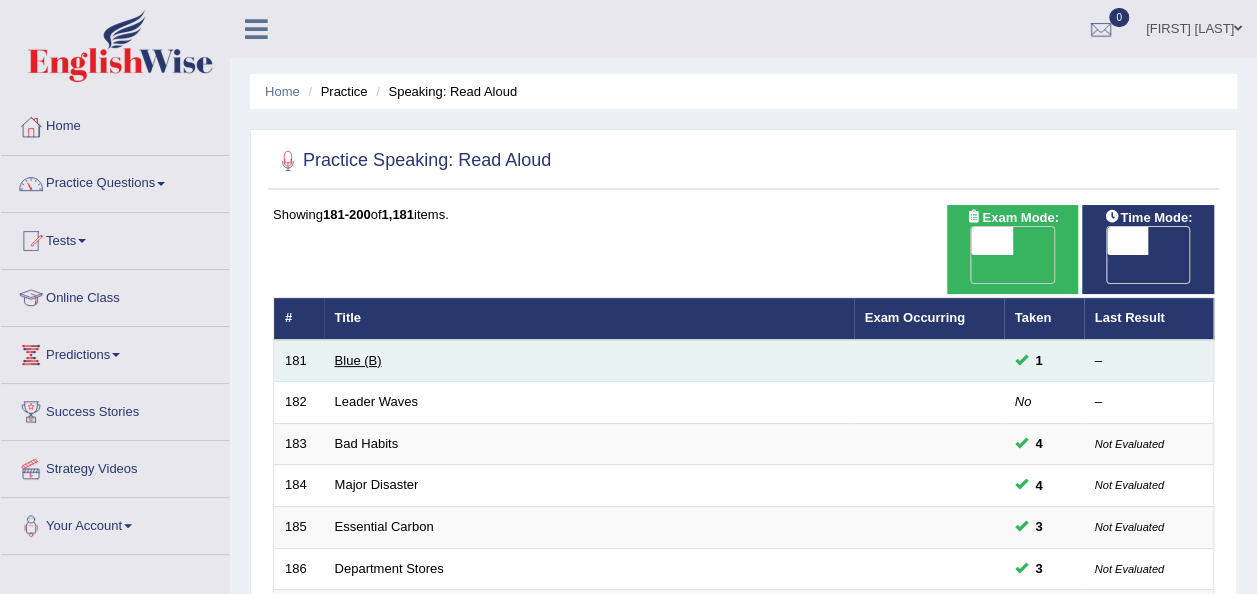 click on "Blue (B)" at bounding box center [358, 360] 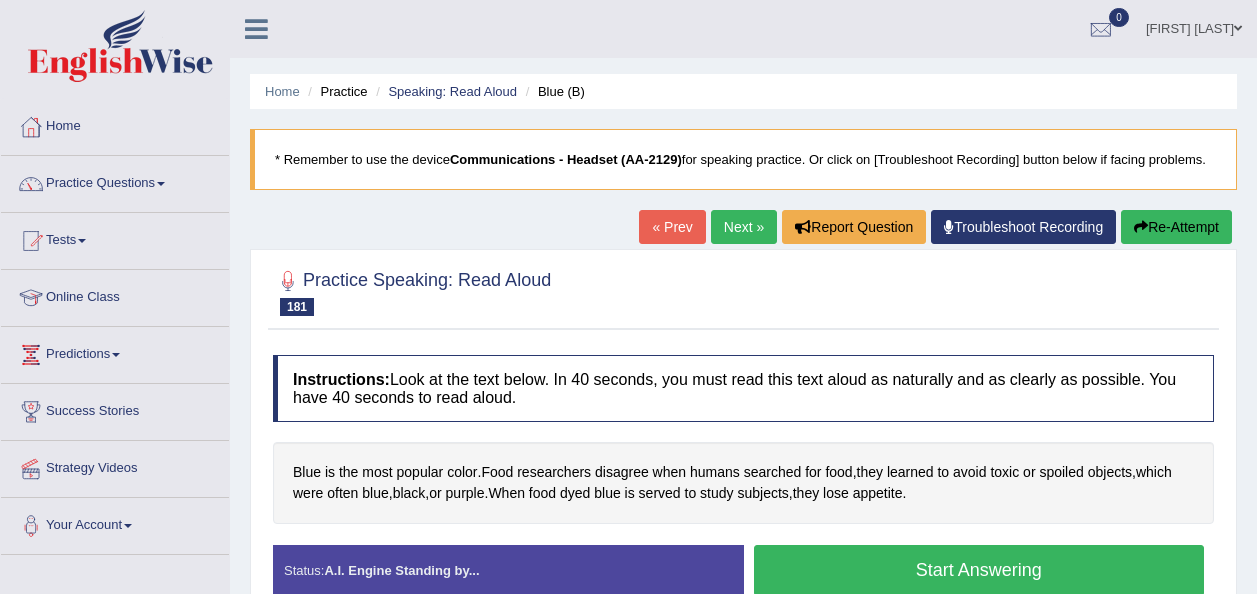 scroll, scrollTop: 0, scrollLeft: 0, axis: both 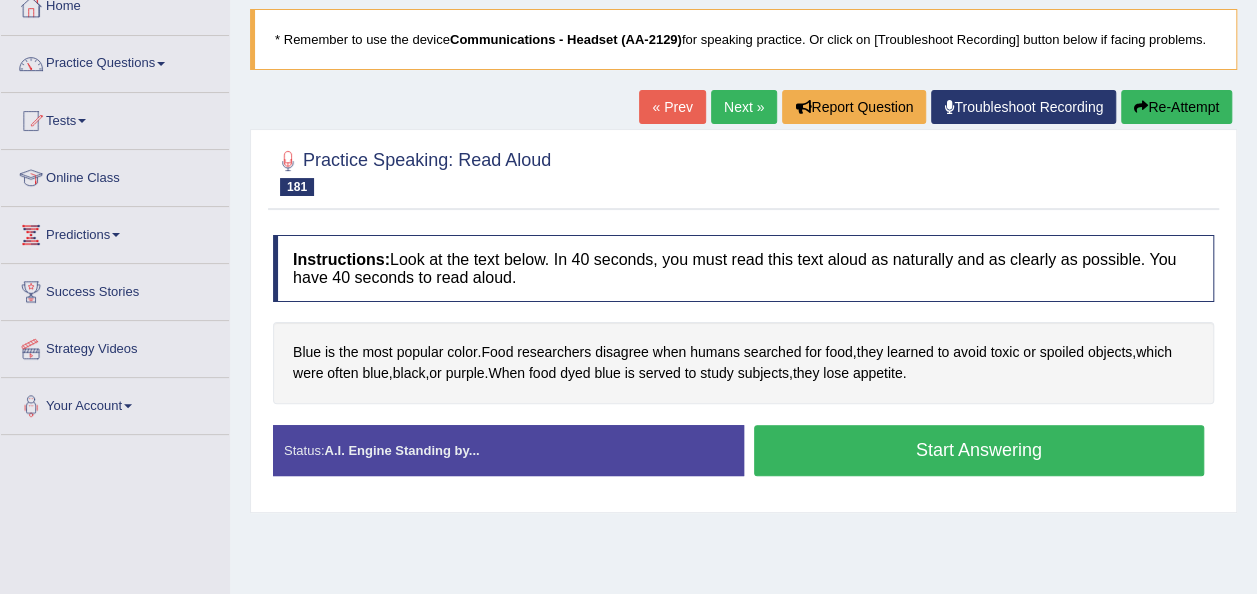 click on "Start Answering" at bounding box center [979, 450] 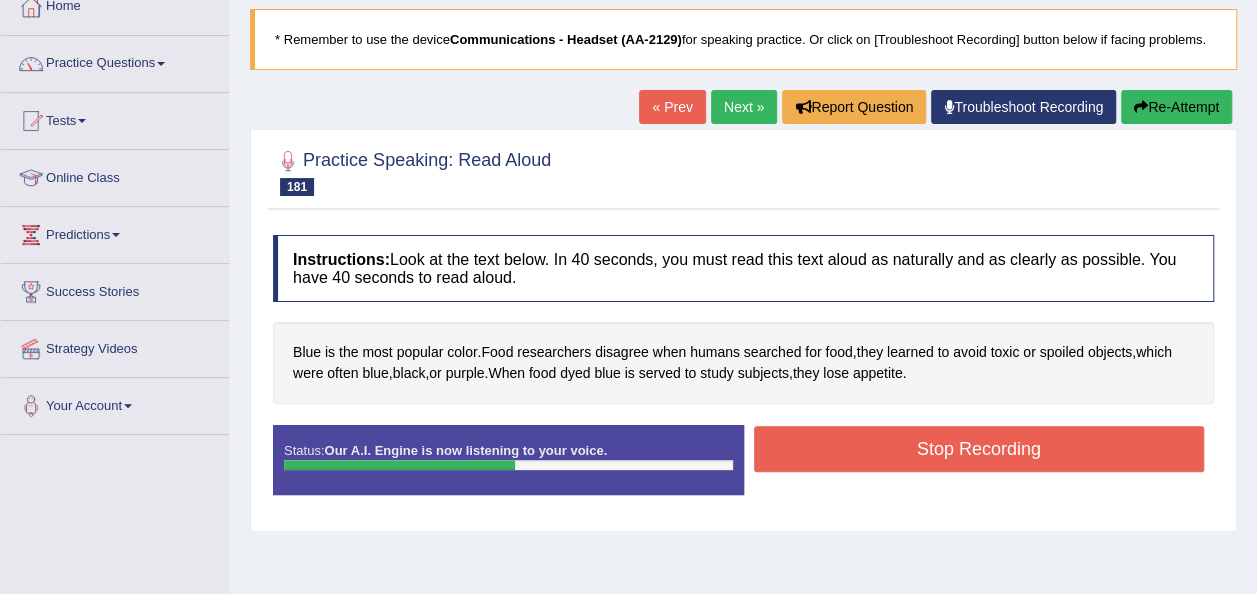 click on "Stop Recording" at bounding box center (979, 449) 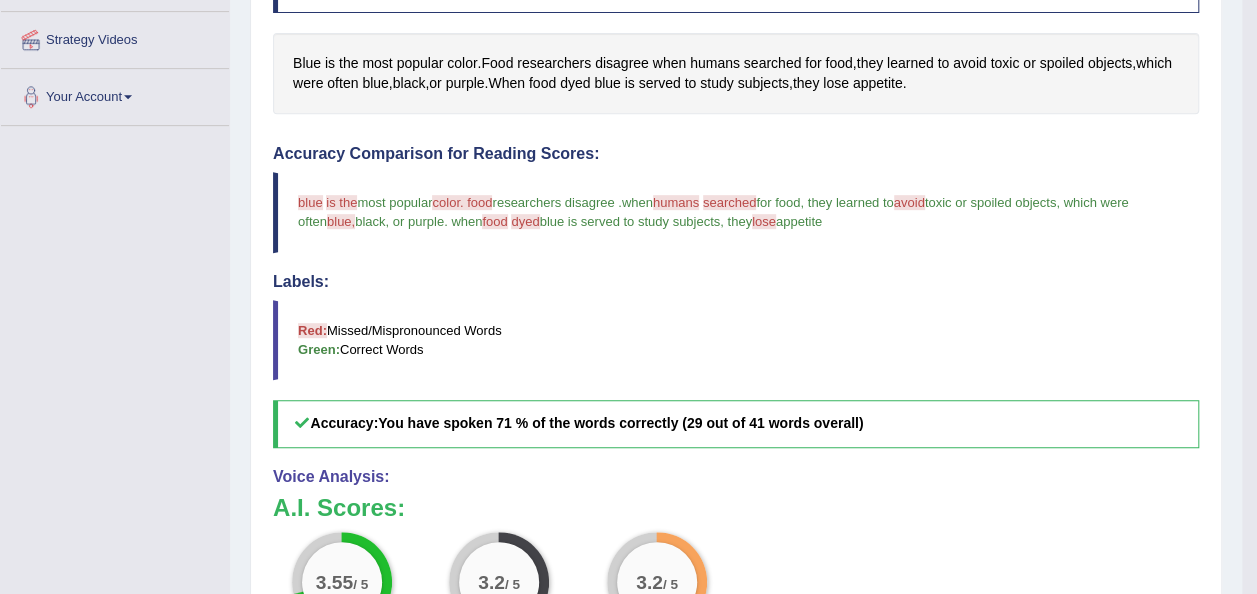 scroll, scrollTop: 400, scrollLeft: 0, axis: vertical 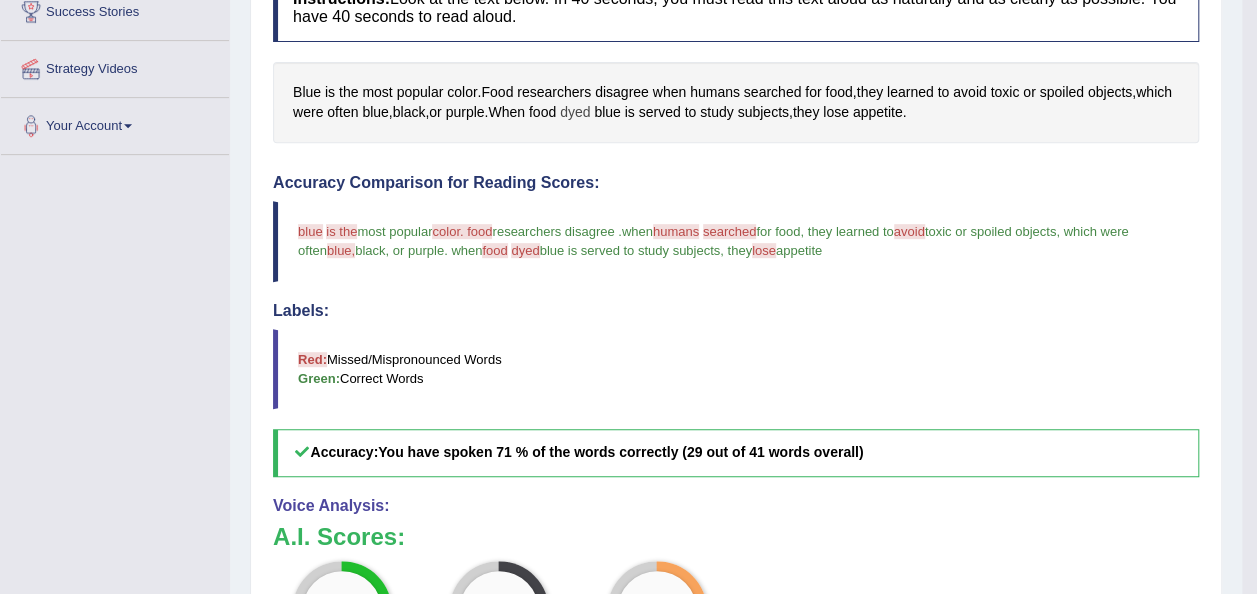 click on "dyed" at bounding box center (575, 112) 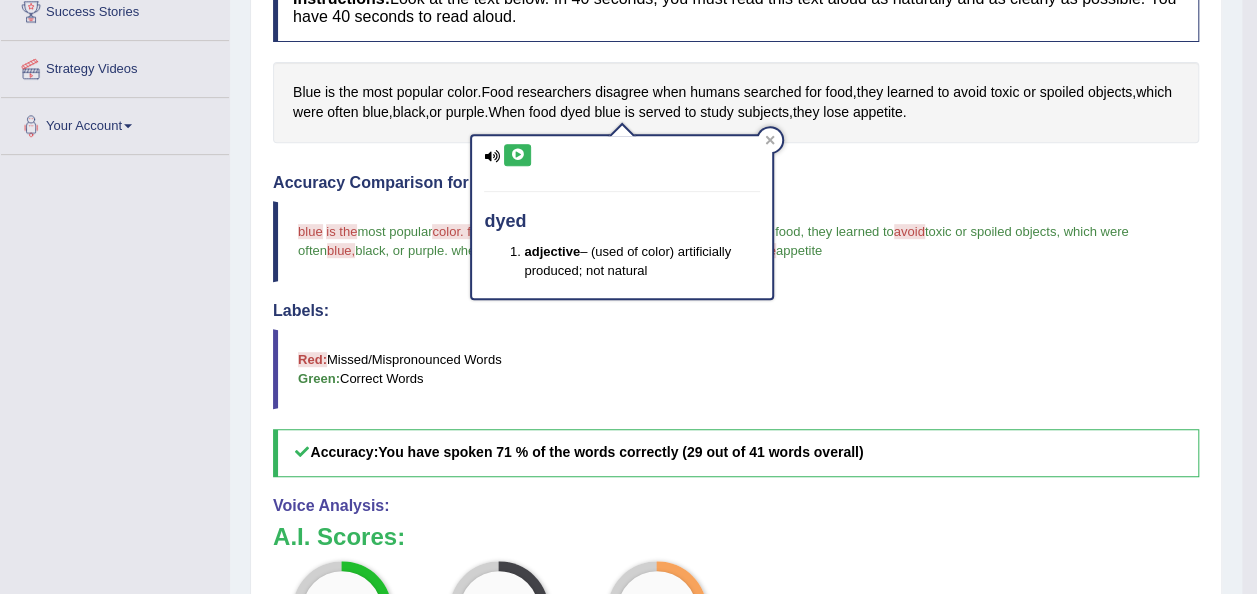 click at bounding box center [517, 155] 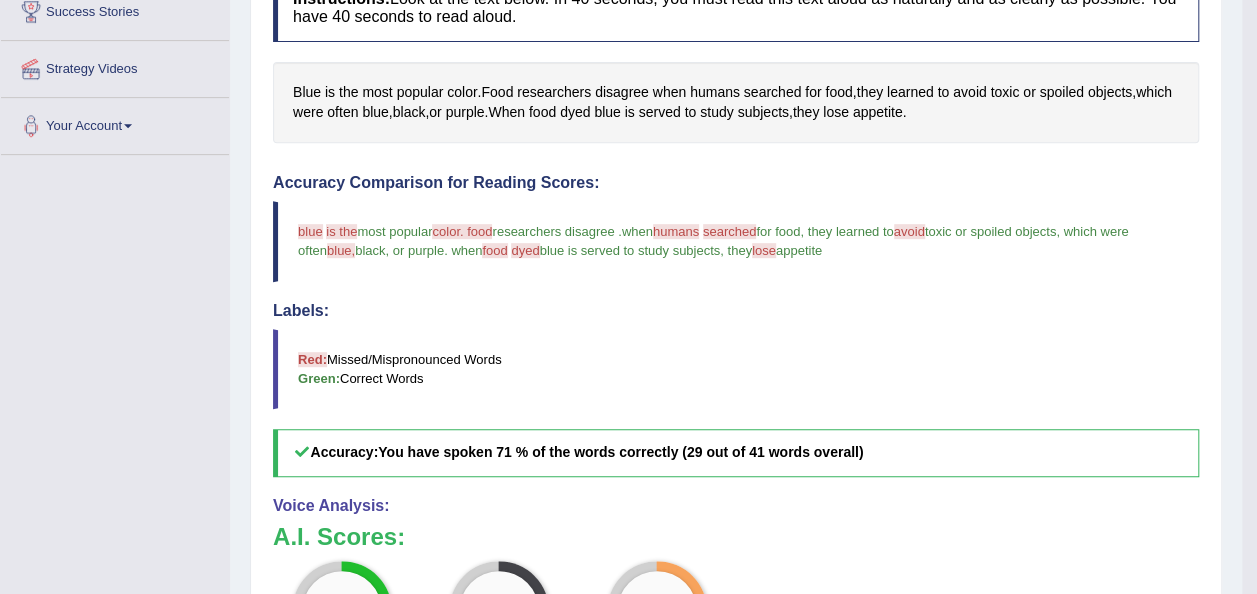 click on "color. food" at bounding box center (462, 231) 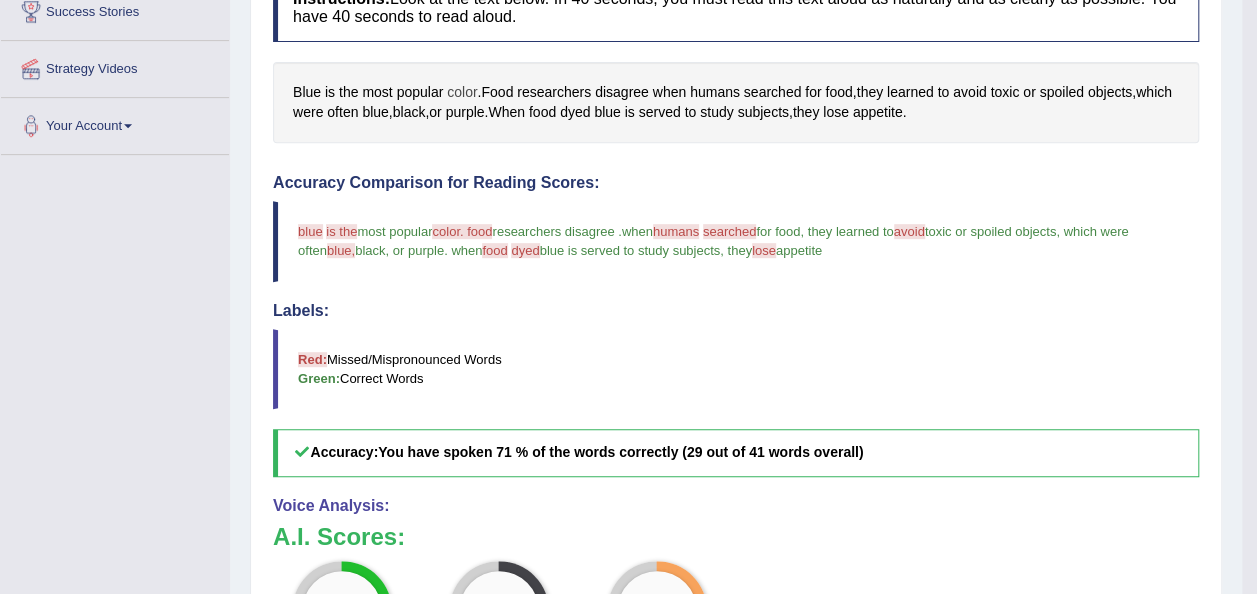 click on "color" at bounding box center (462, 92) 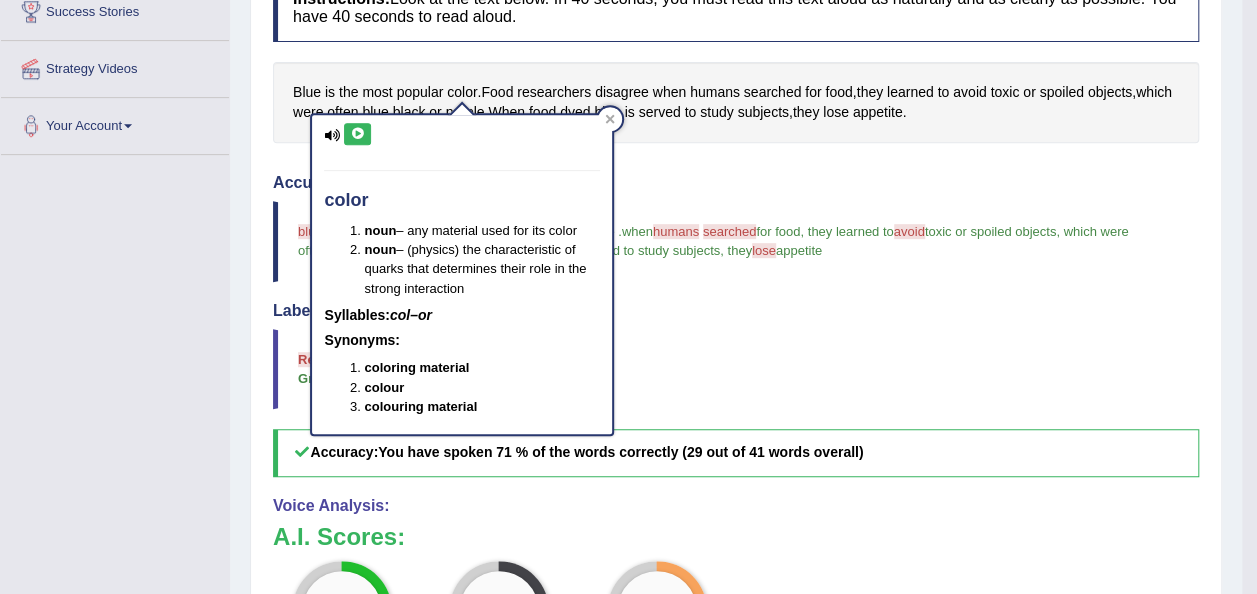 click at bounding box center (357, 134) 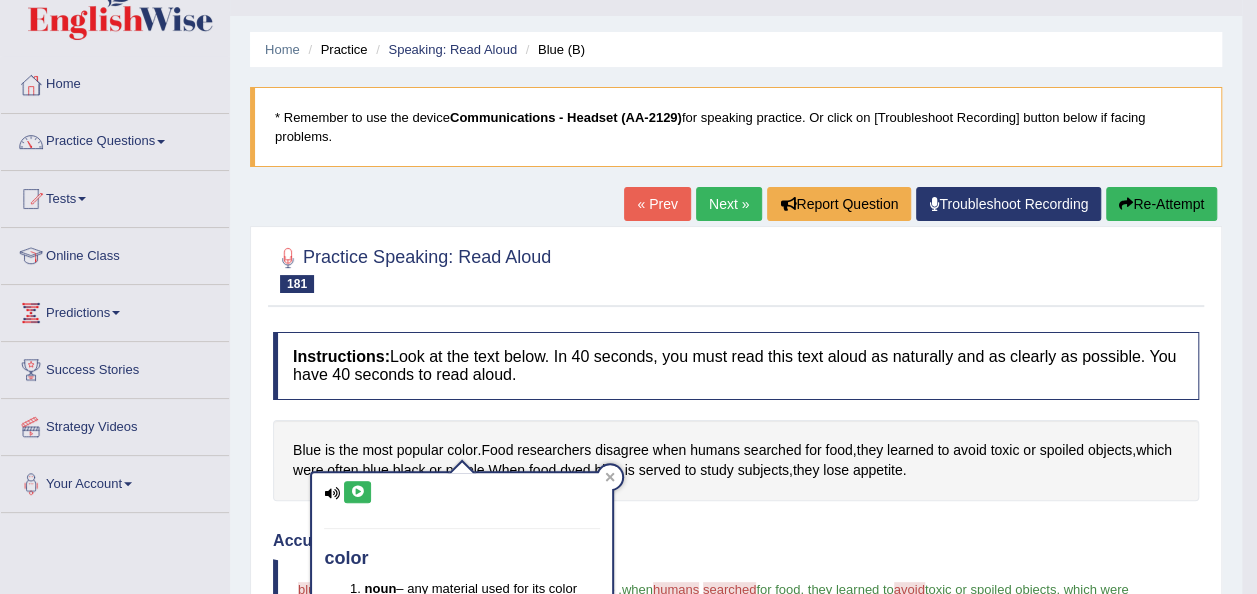 scroll, scrollTop: 44, scrollLeft: 0, axis: vertical 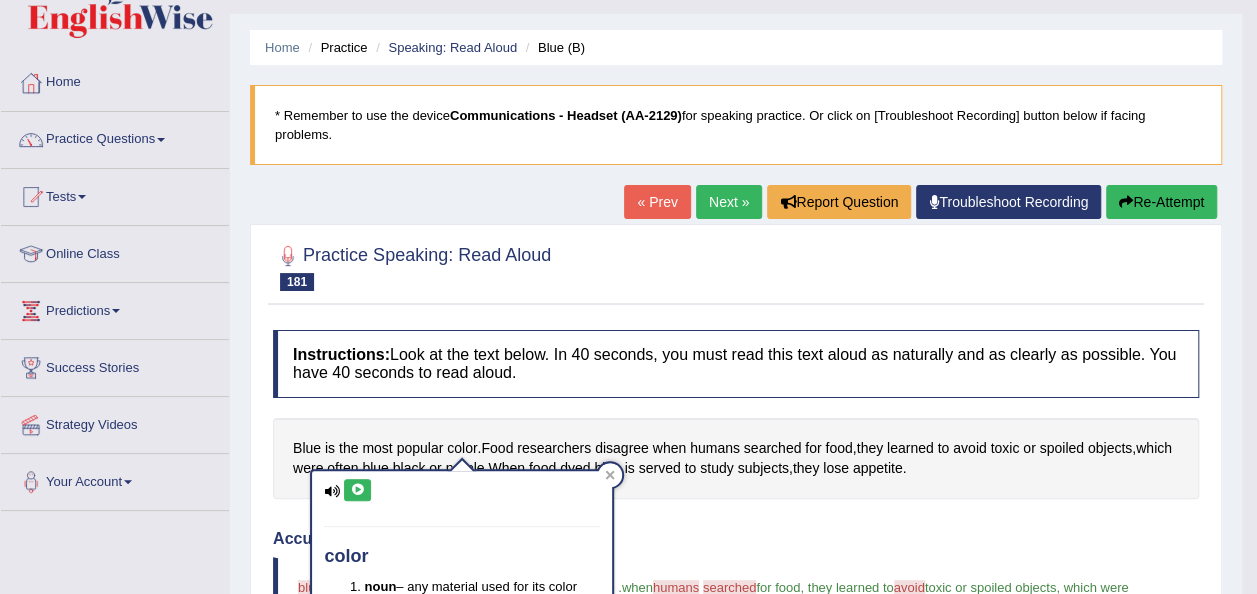 click on "Re-Attempt" at bounding box center (1161, 202) 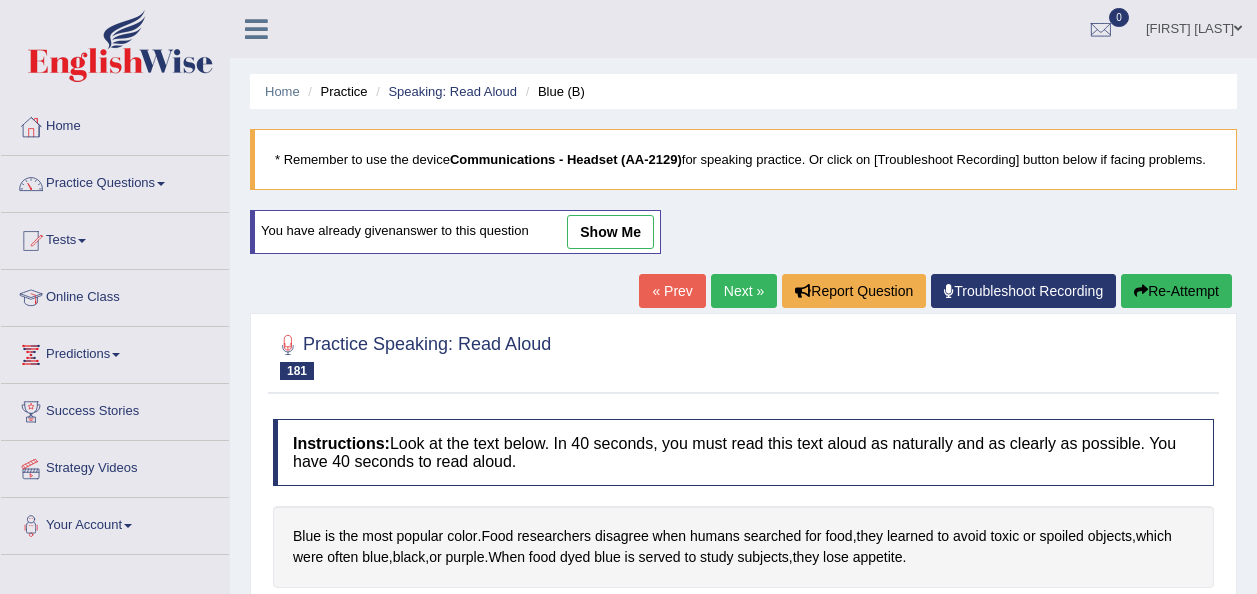 scroll, scrollTop: 56, scrollLeft: 0, axis: vertical 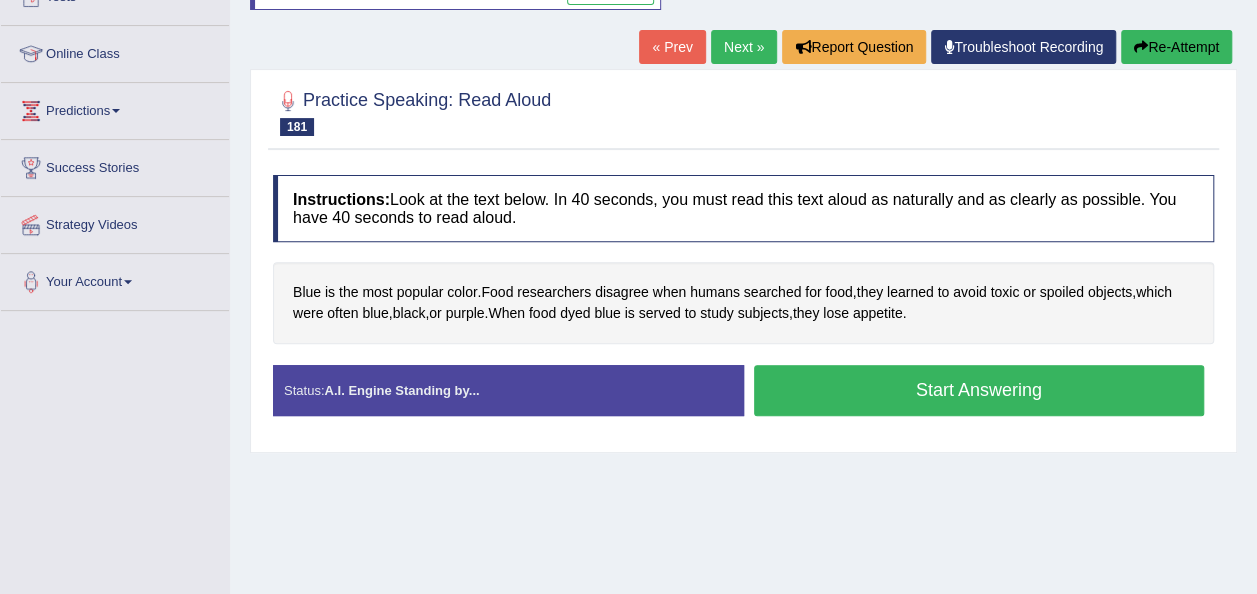 click on "Start Answering" at bounding box center [979, 390] 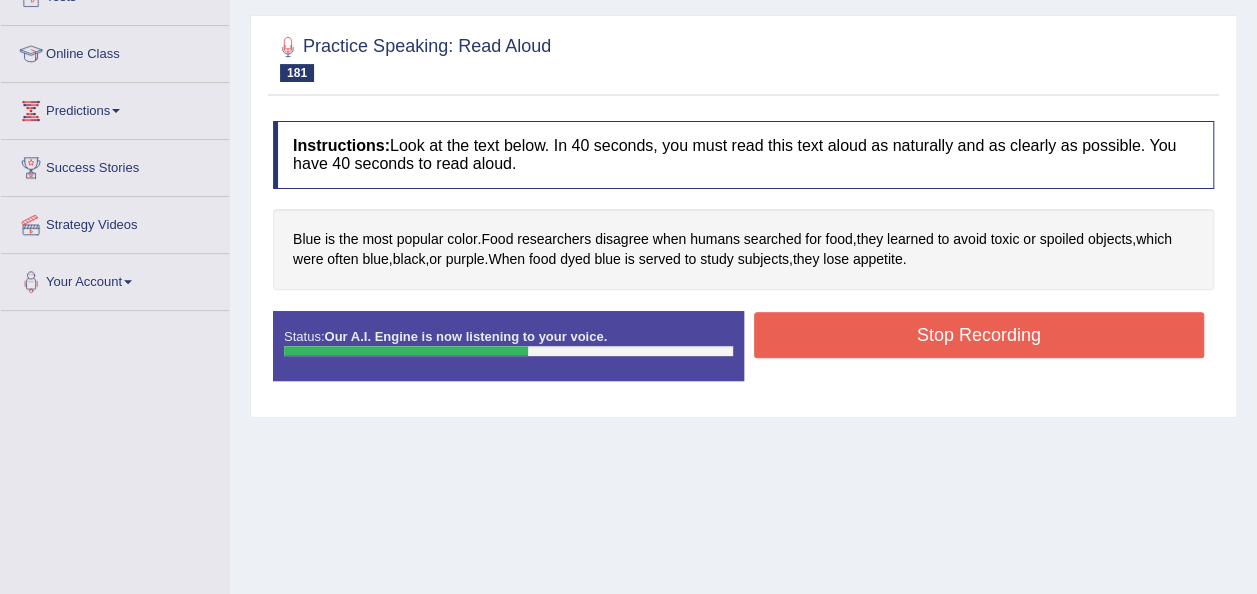 click on "Stop Recording" at bounding box center [979, 335] 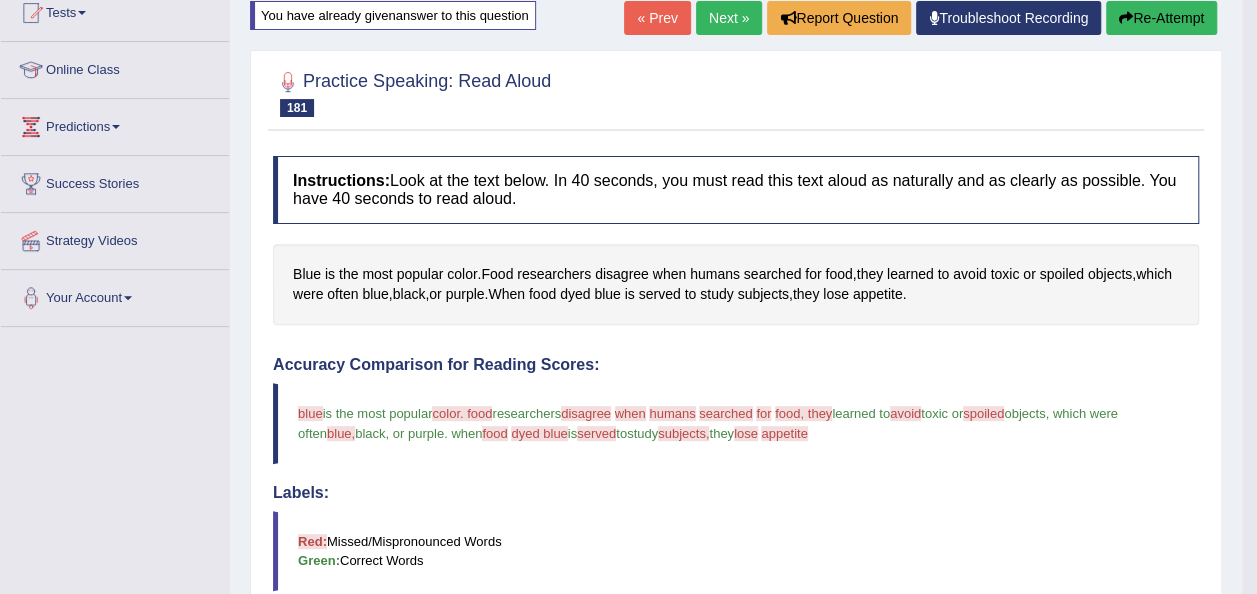 scroll, scrollTop: 204, scrollLeft: 0, axis: vertical 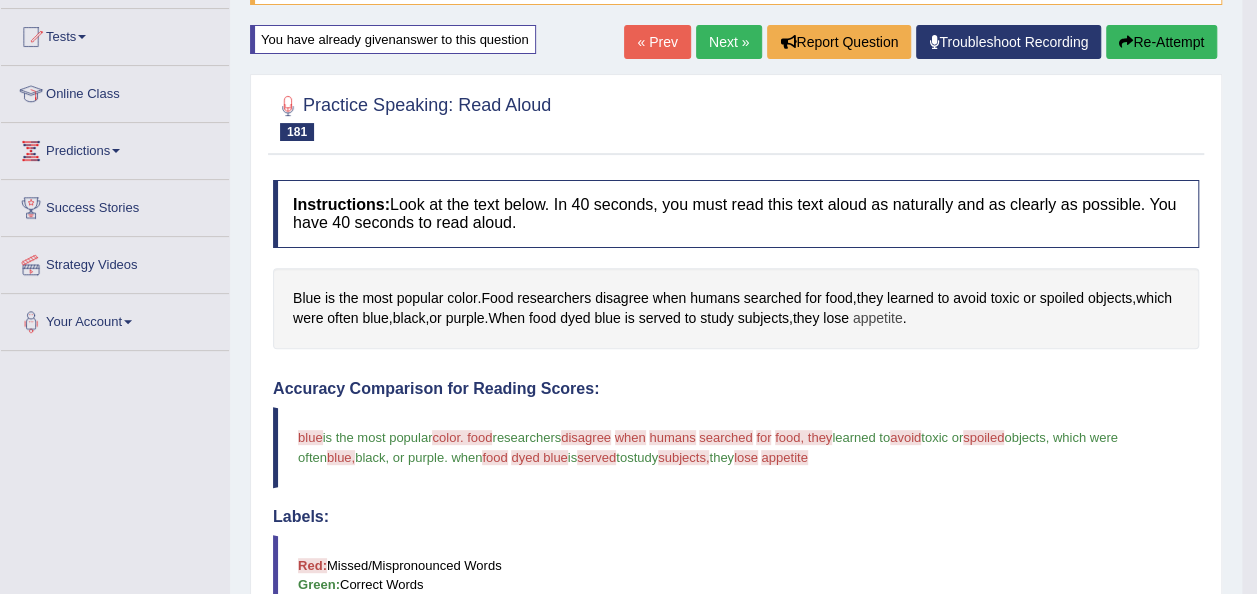 click on "appetite" at bounding box center [878, 318] 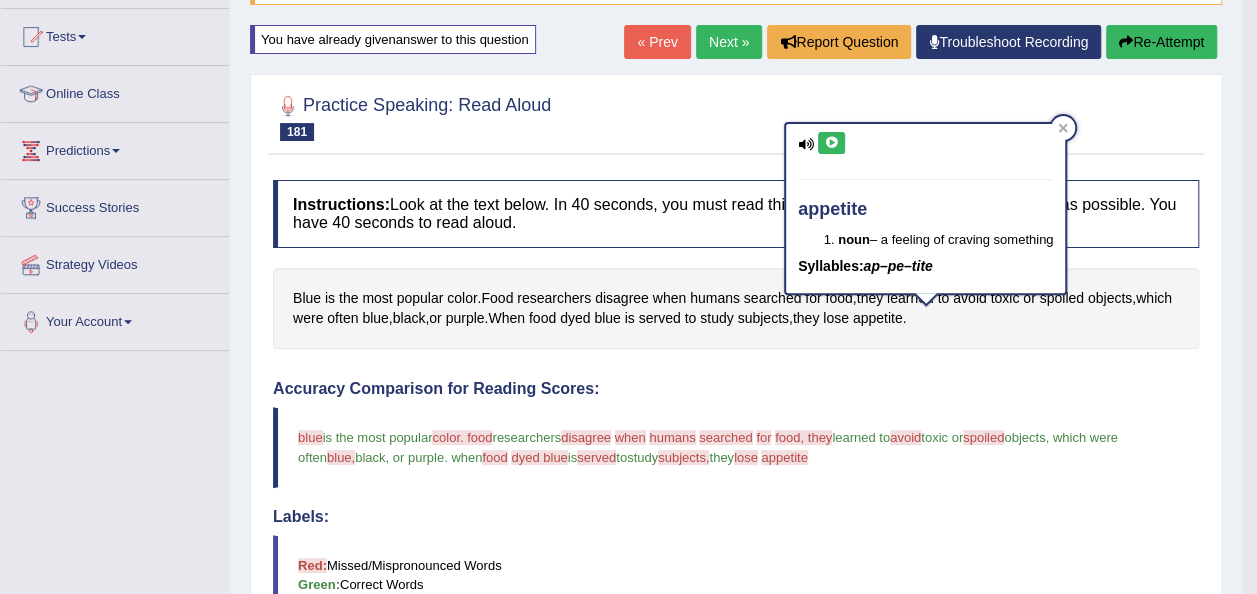 click at bounding box center [831, 143] 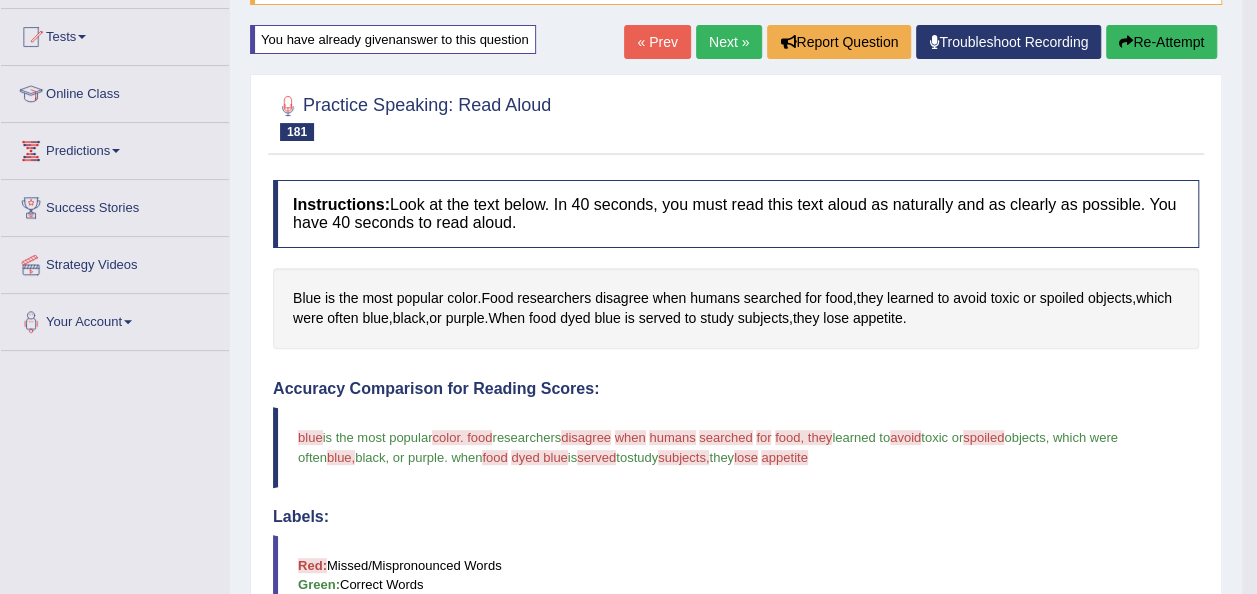 click on "Re-Attempt" at bounding box center (1161, 42) 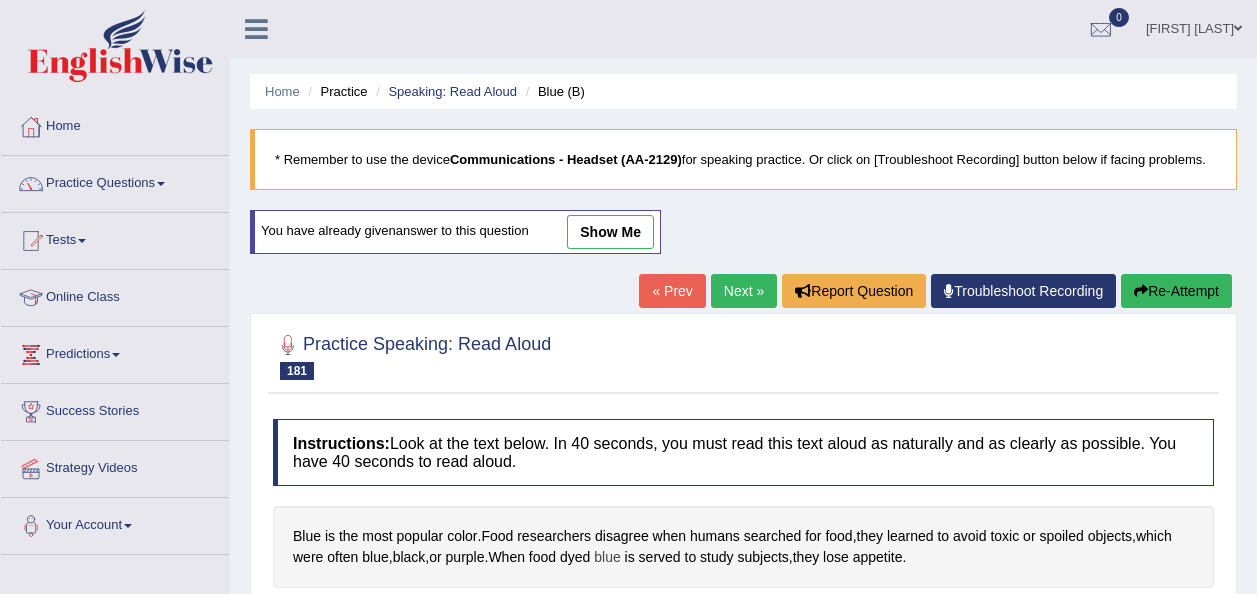 scroll, scrollTop: 219, scrollLeft: 0, axis: vertical 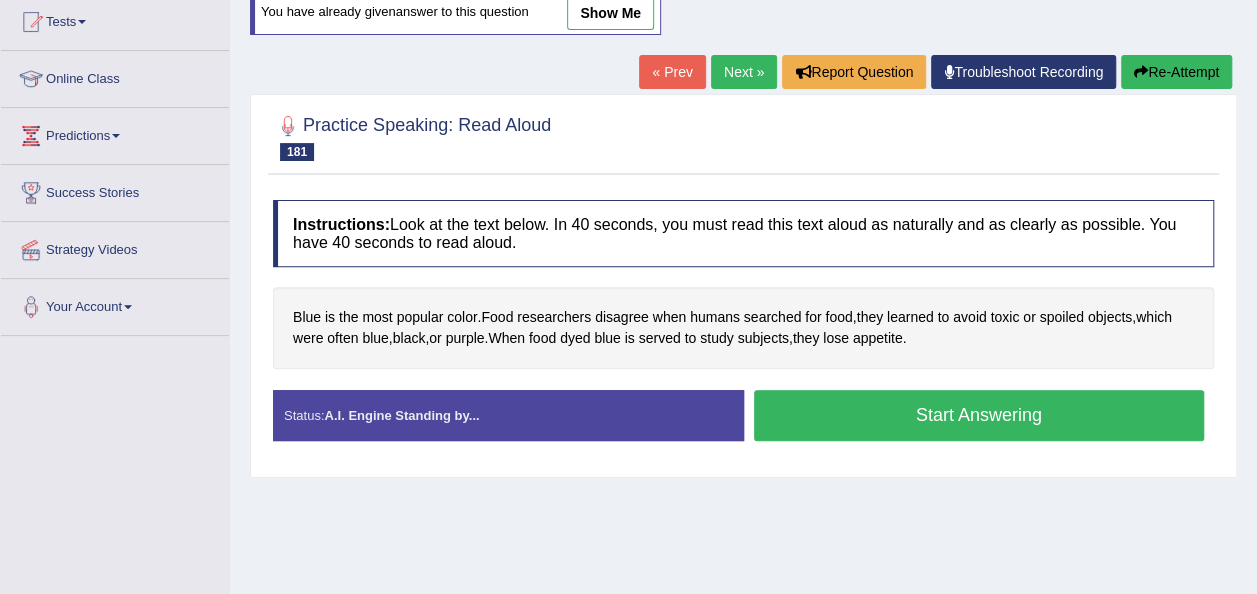 click on "Start Answering" at bounding box center [979, 415] 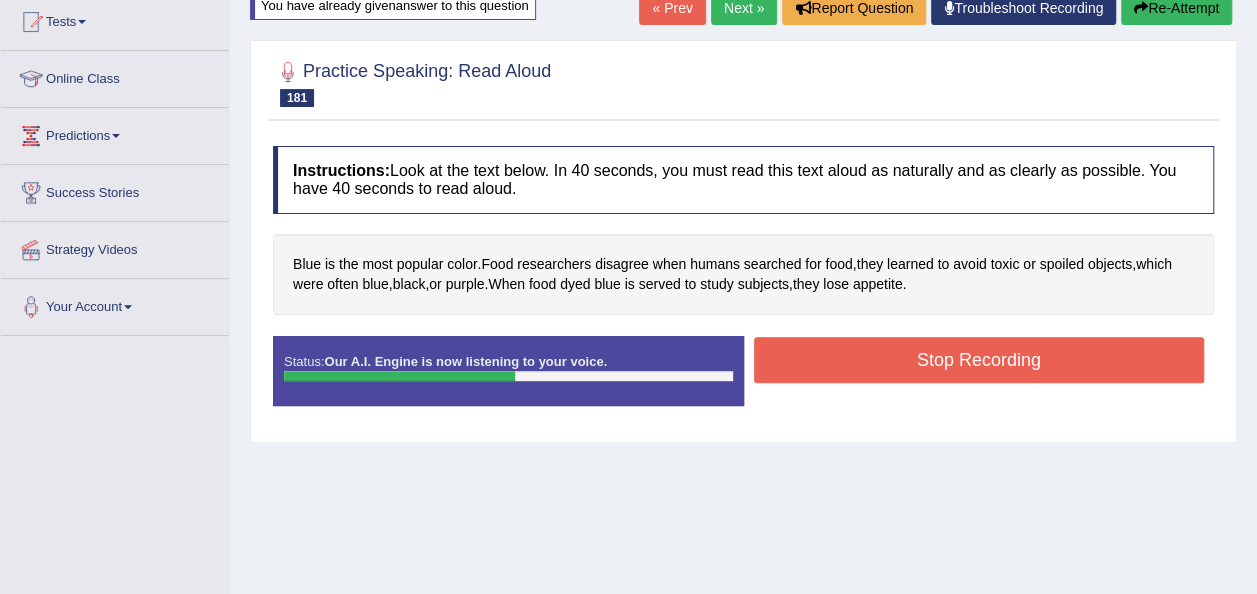 click on "Stop Recording" at bounding box center (979, 360) 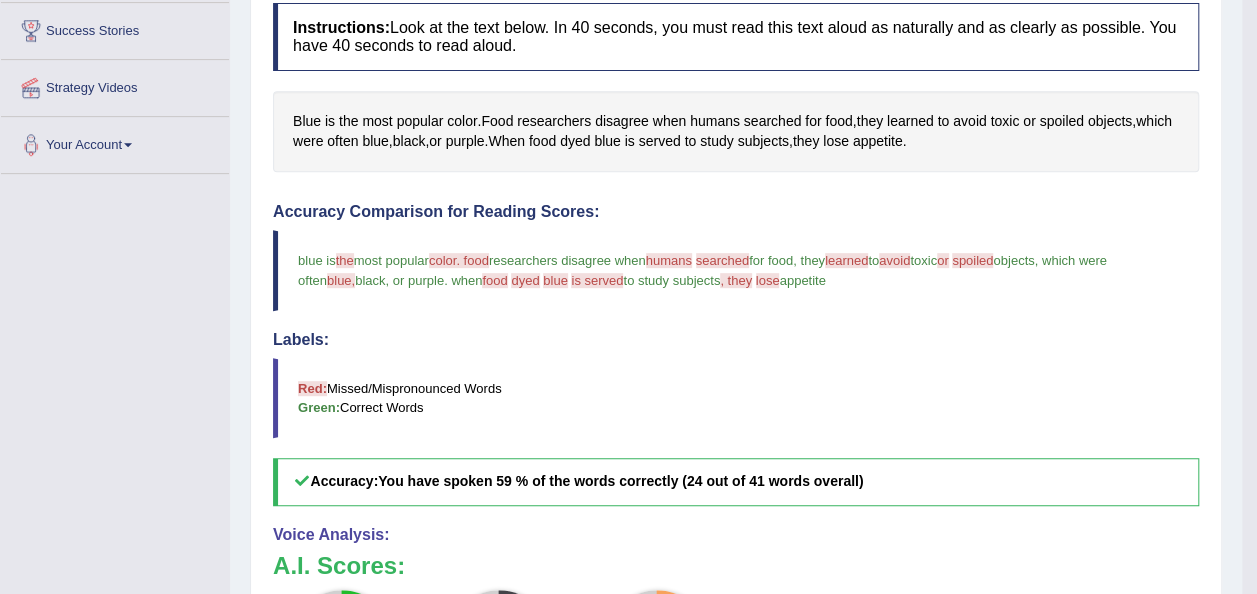 scroll, scrollTop: 379, scrollLeft: 0, axis: vertical 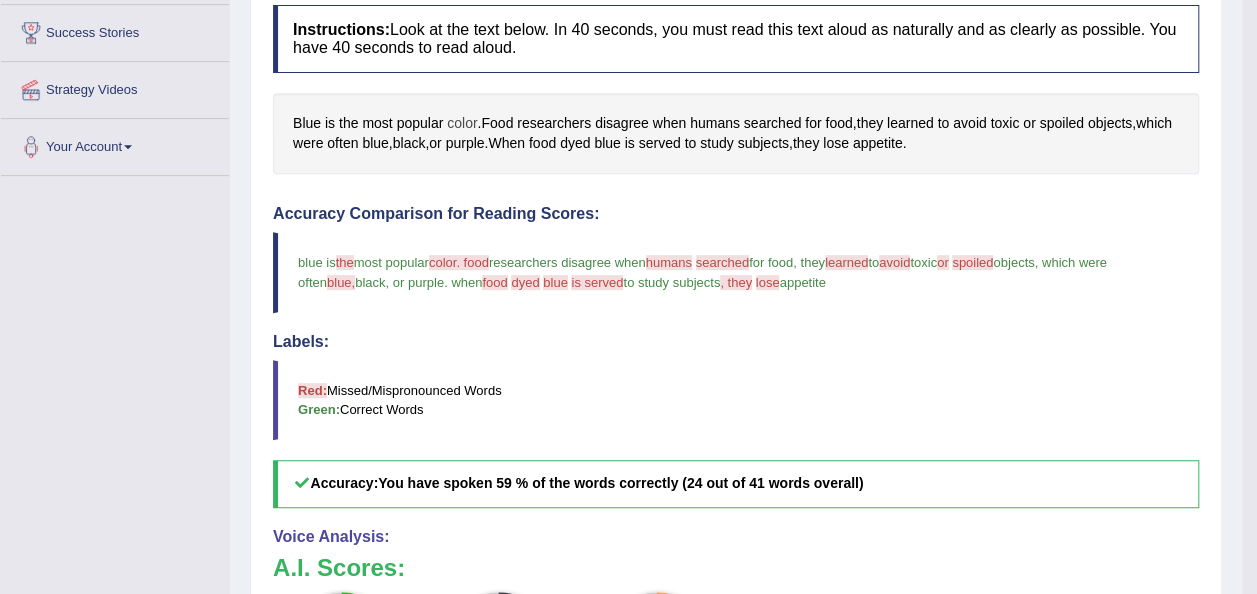 click on "color" at bounding box center (462, 123) 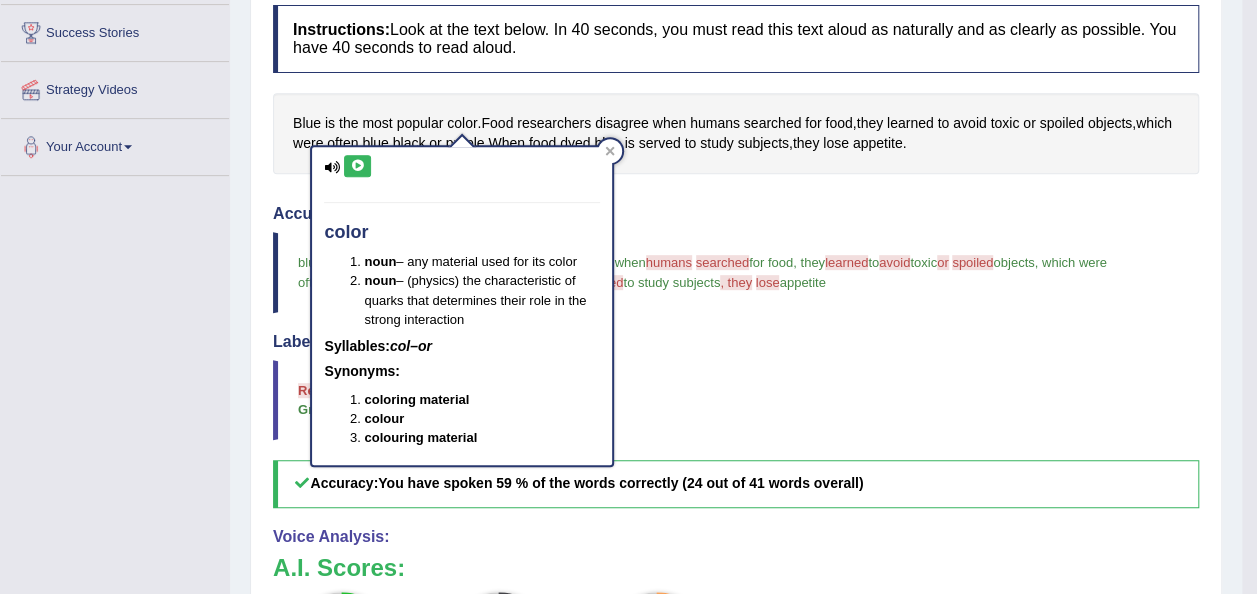 click at bounding box center (357, 166) 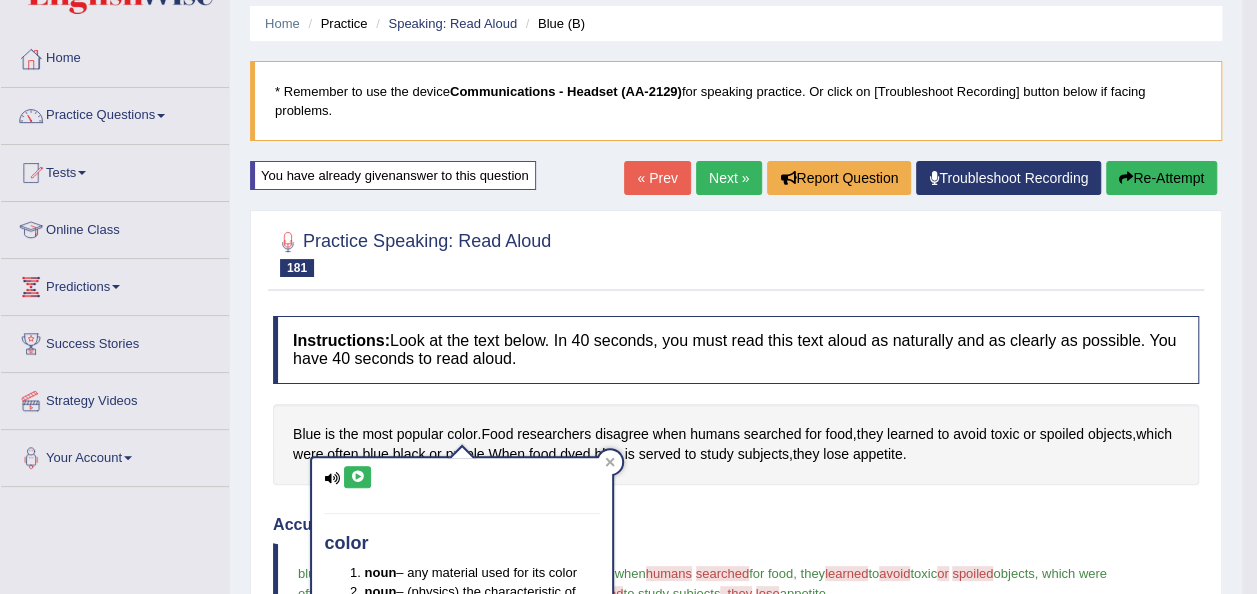 scroll, scrollTop: 19, scrollLeft: 0, axis: vertical 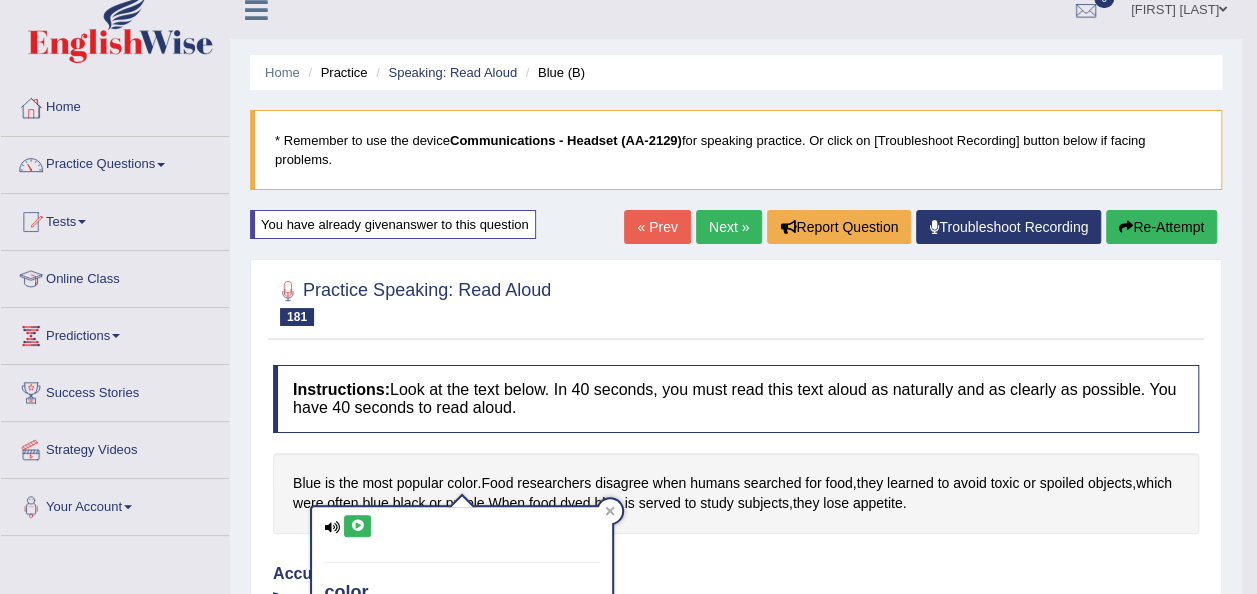 click on "Re-Attempt" at bounding box center [1161, 227] 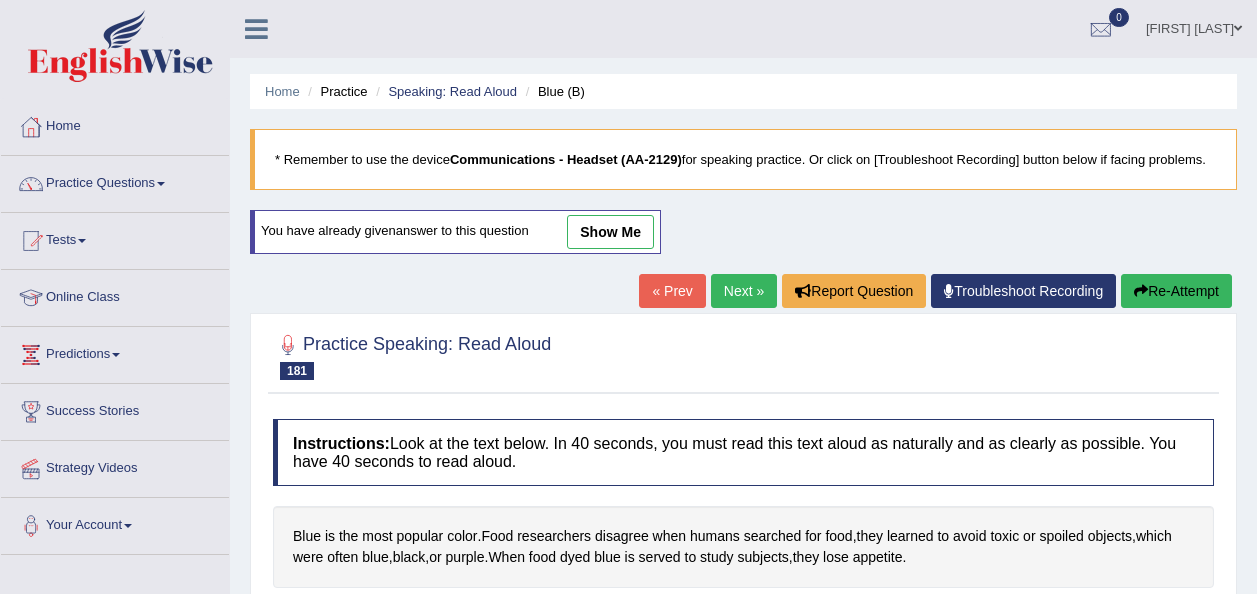 scroll, scrollTop: 19, scrollLeft: 0, axis: vertical 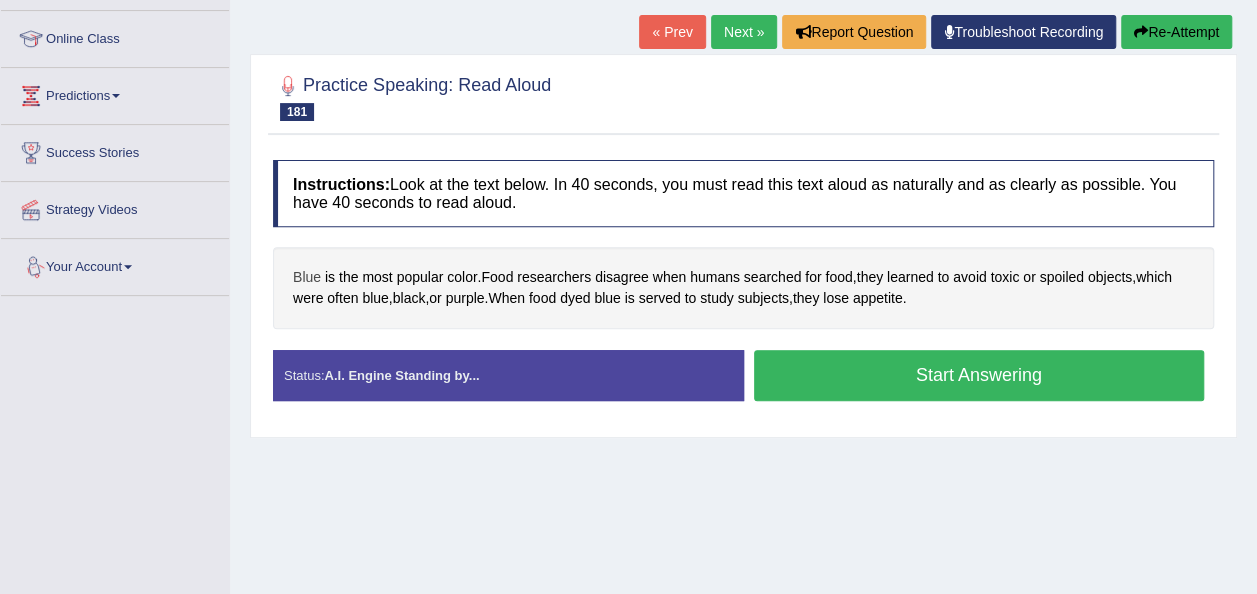 click on "Blue" at bounding box center (307, 277) 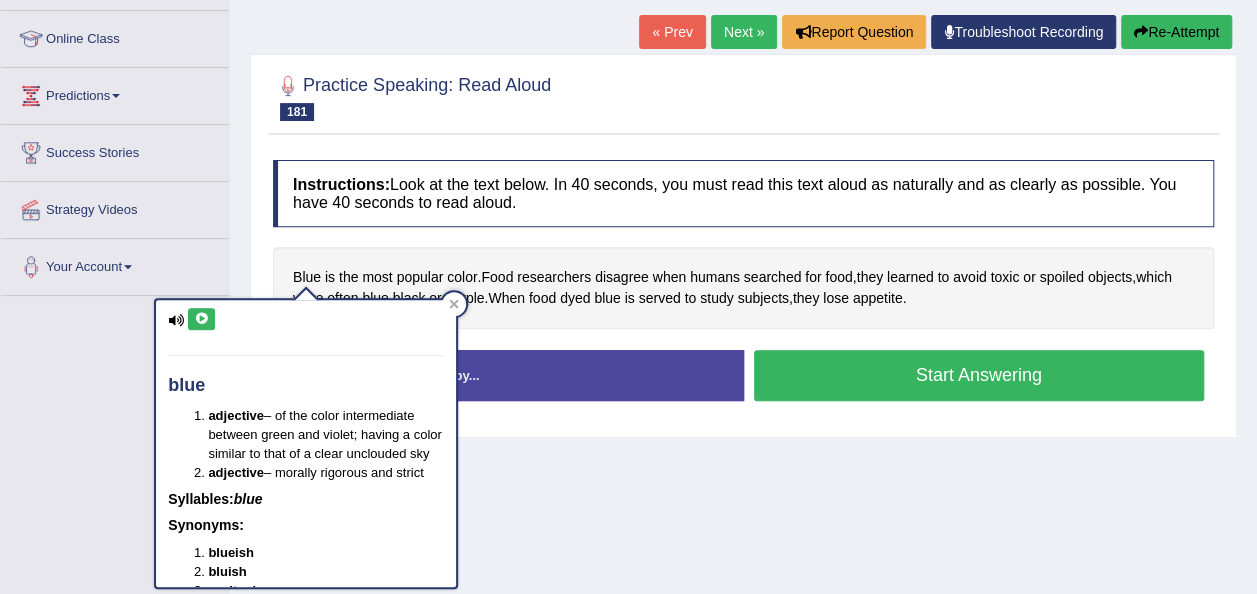 click at bounding box center (201, 319) 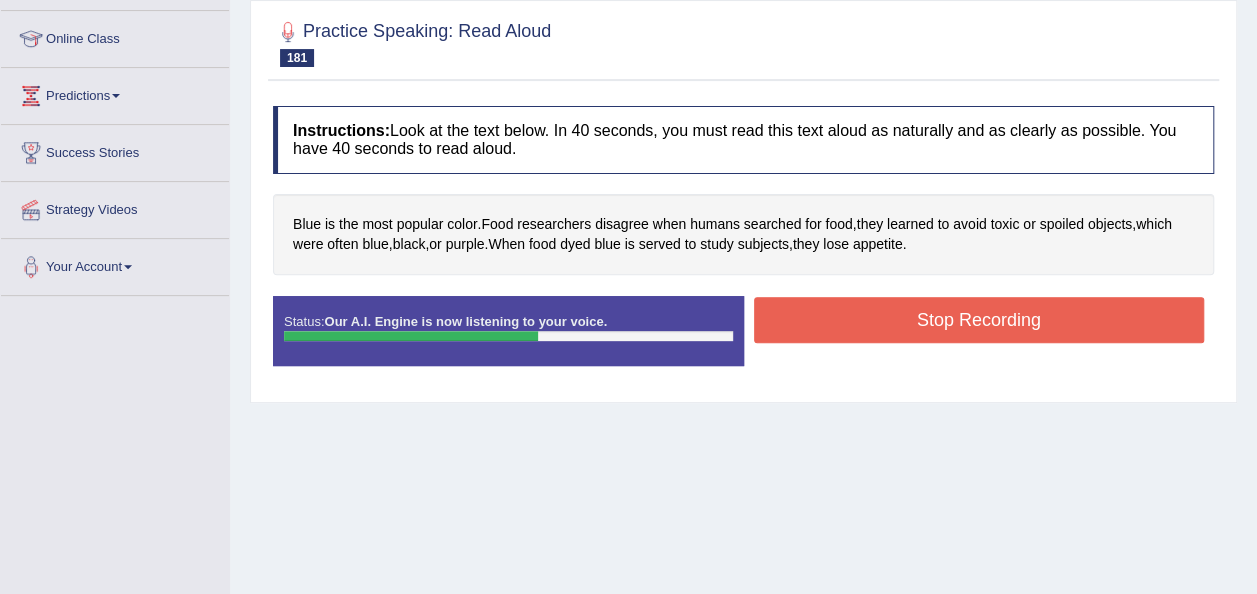 click on "Stop Recording" at bounding box center [979, 320] 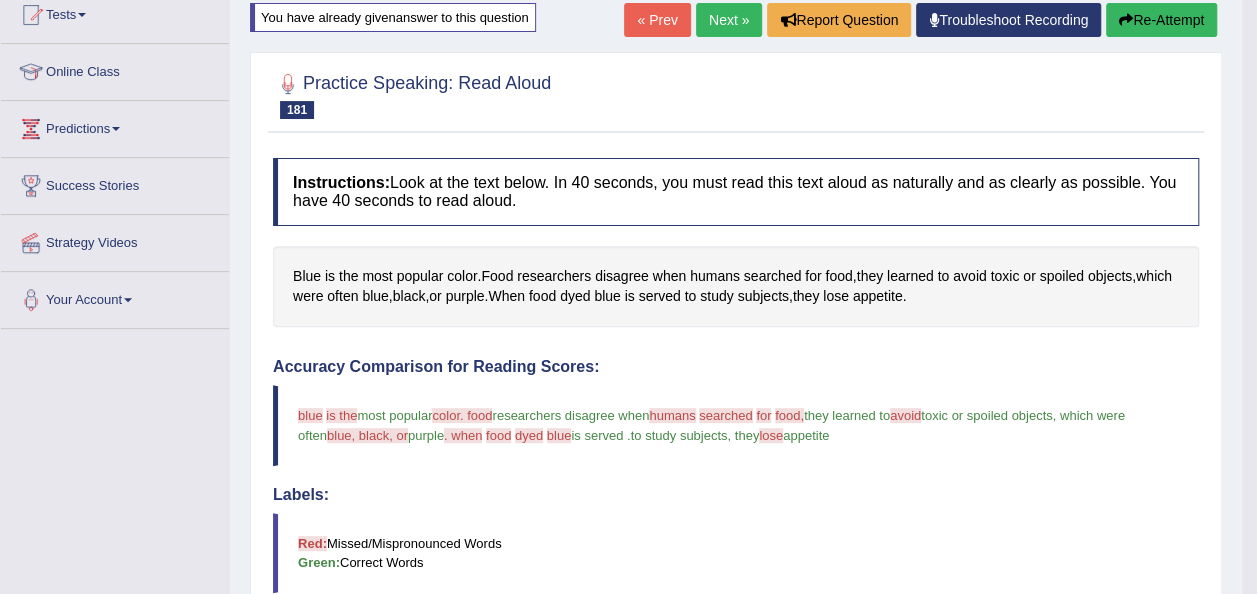 scroll, scrollTop: 219, scrollLeft: 0, axis: vertical 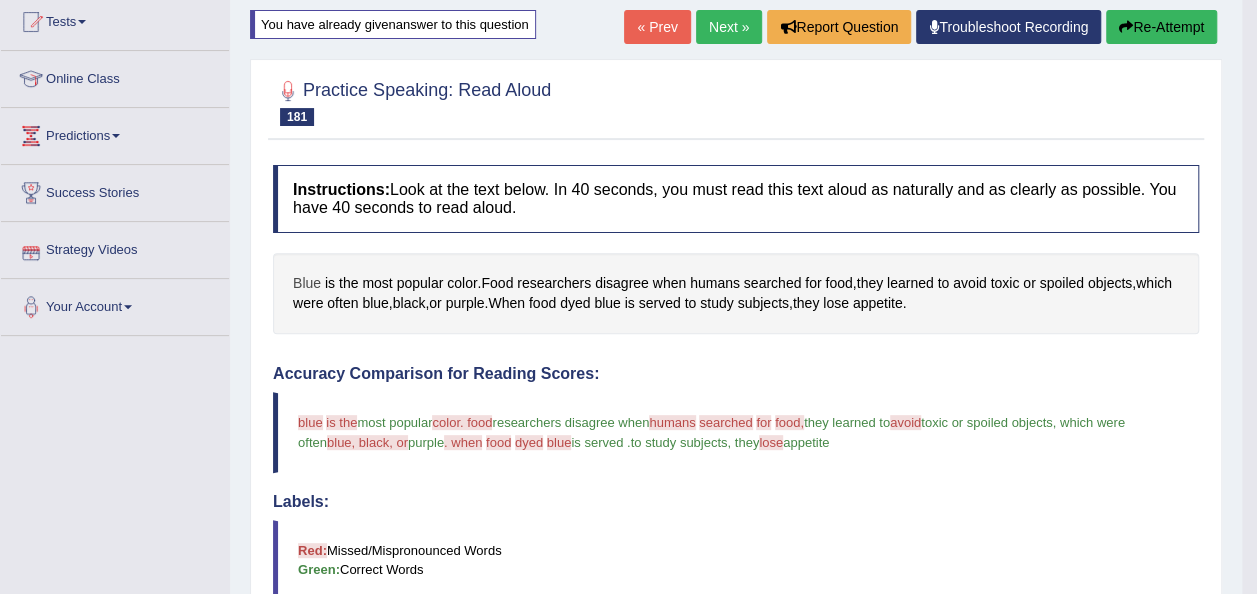 click on "Blue" at bounding box center [307, 283] 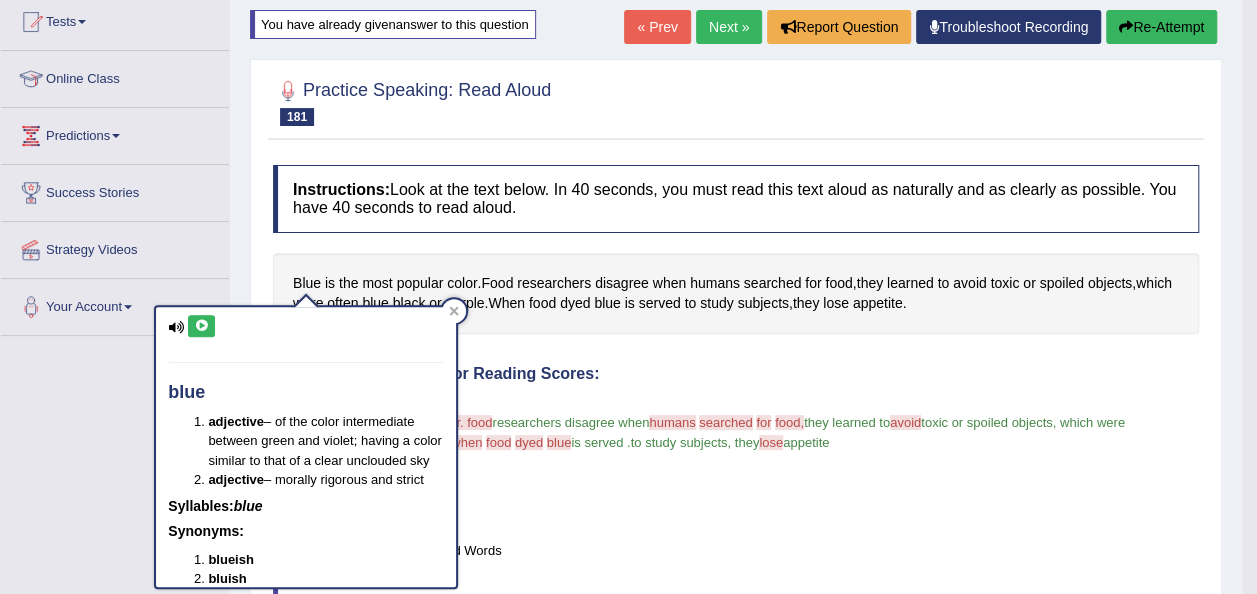 click at bounding box center [201, 326] 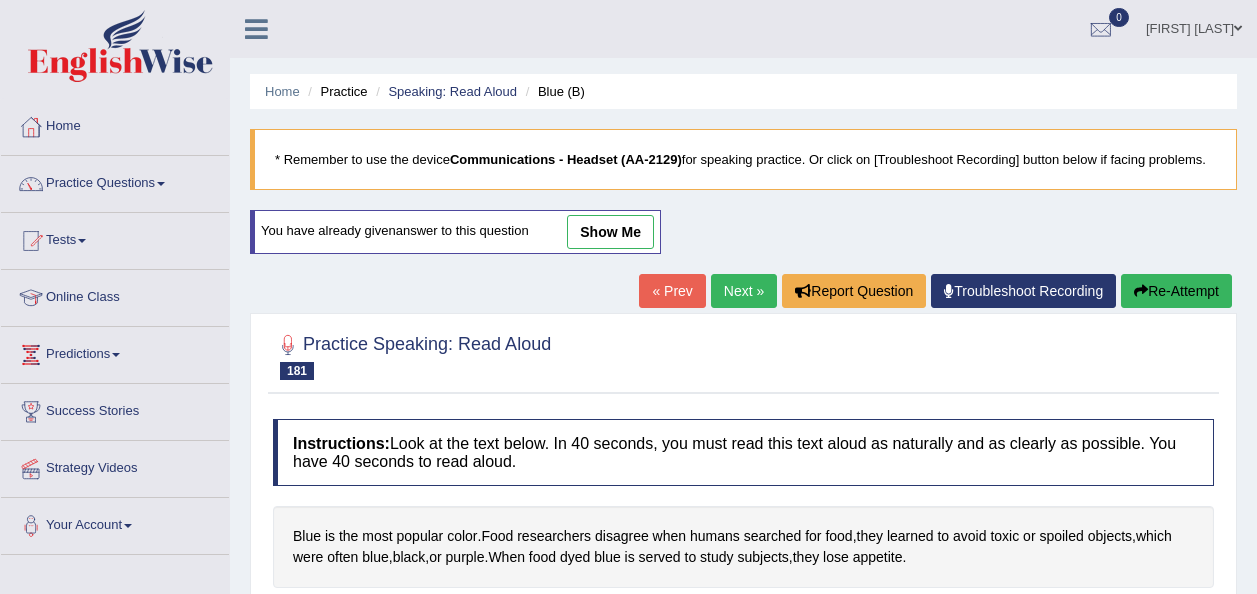 scroll, scrollTop: 224, scrollLeft: 0, axis: vertical 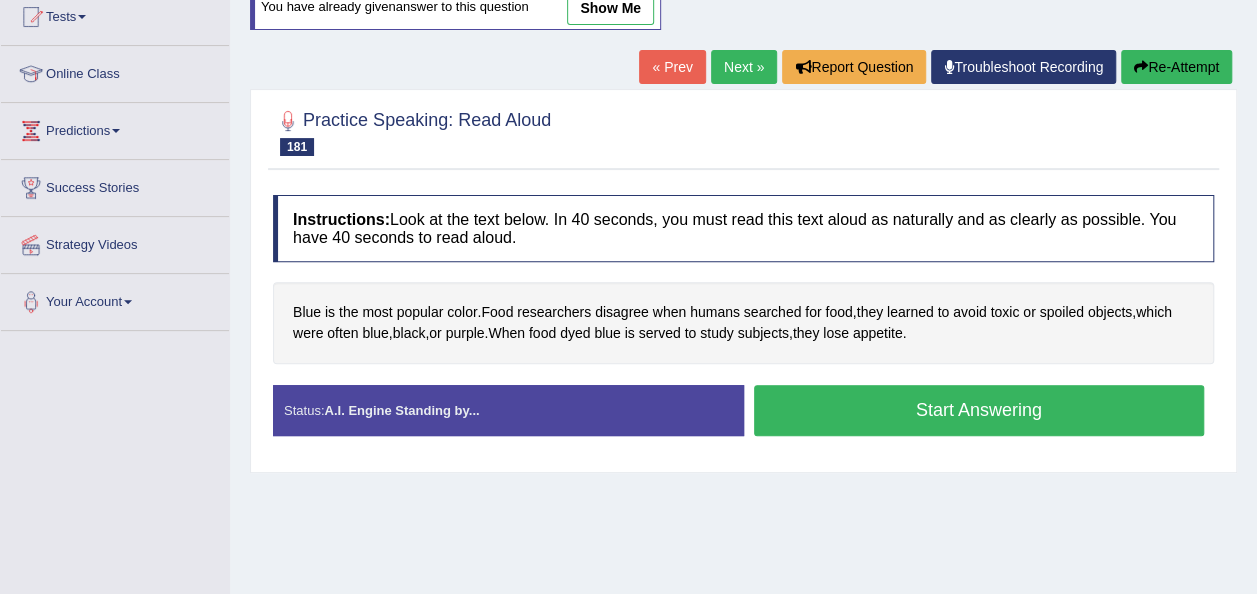click on "Start Answering" at bounding box center (979, 410) 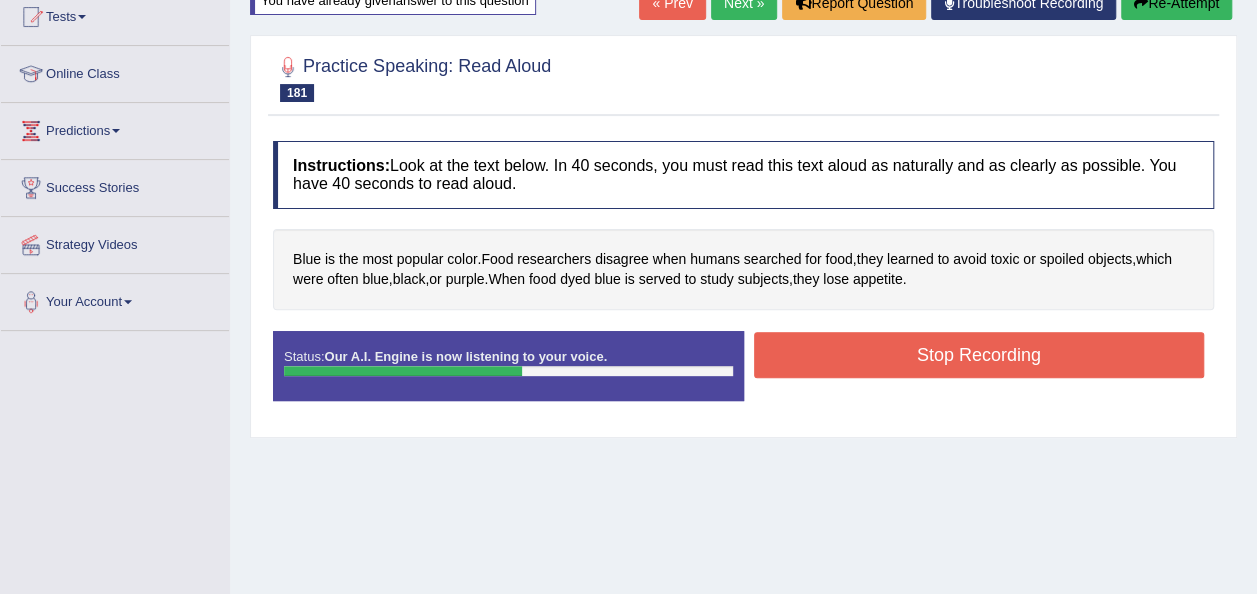 click on "Stop Recording" at bounding box center (979, 355) 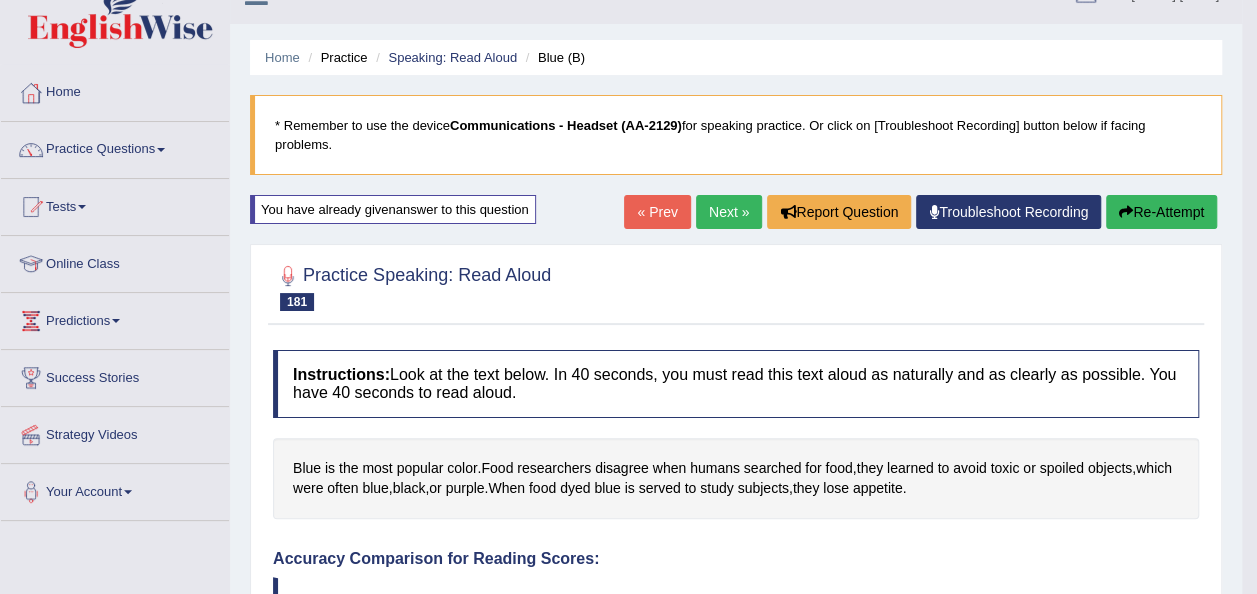 scroll, scrollTop: 24, scrollLeft: 0, axis: vertical 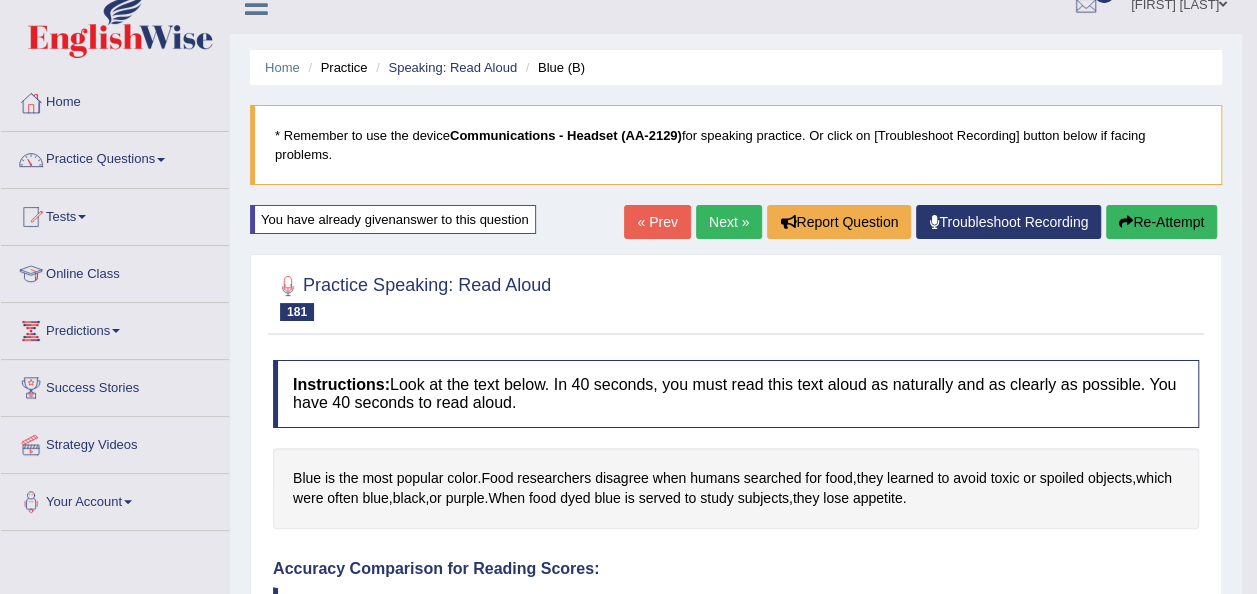 click on "Next »" at bounding box center [729, 222] 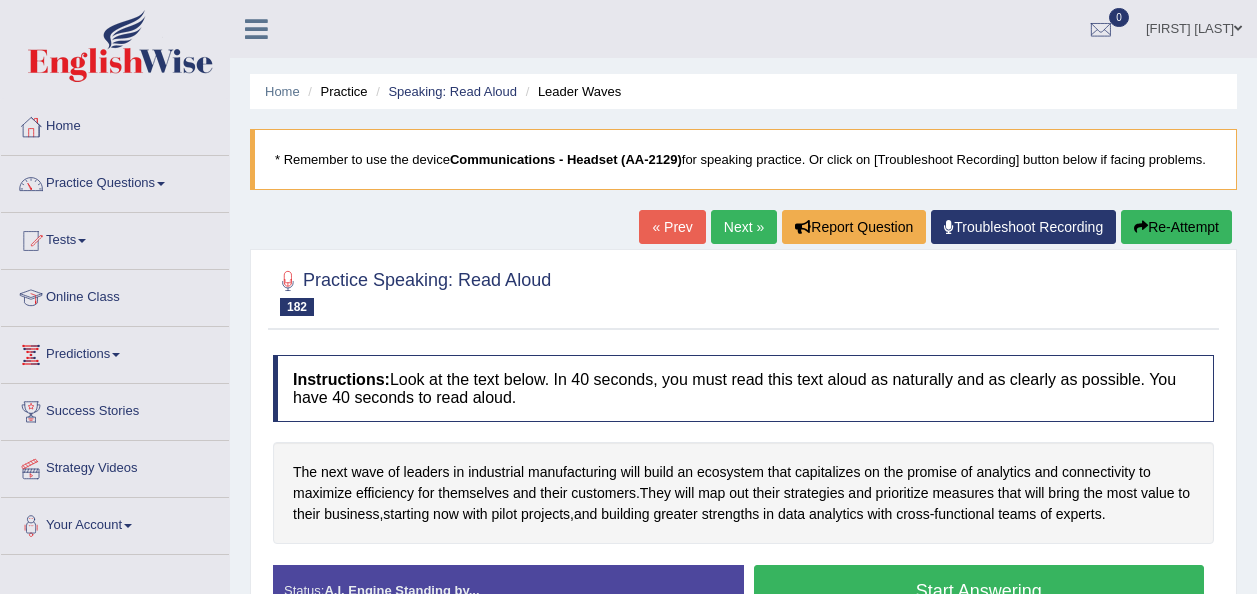 scroll, scrollTop: 40, scrollLeft: 0, axis: vertical 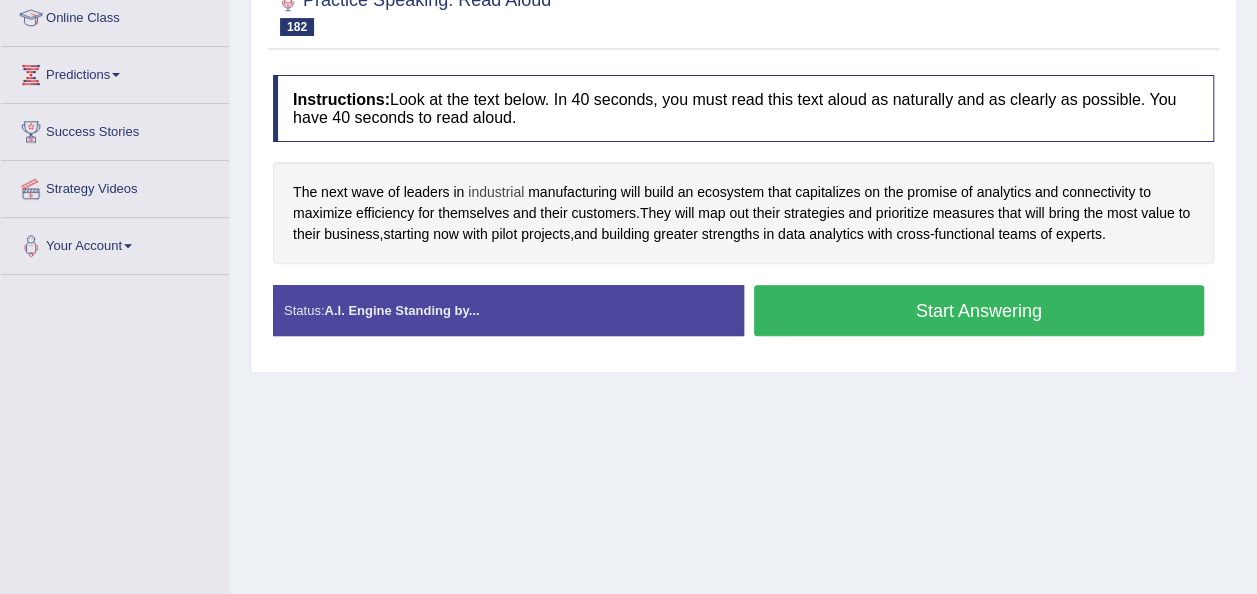 click on "industrial" at bounding box center [496, 192] 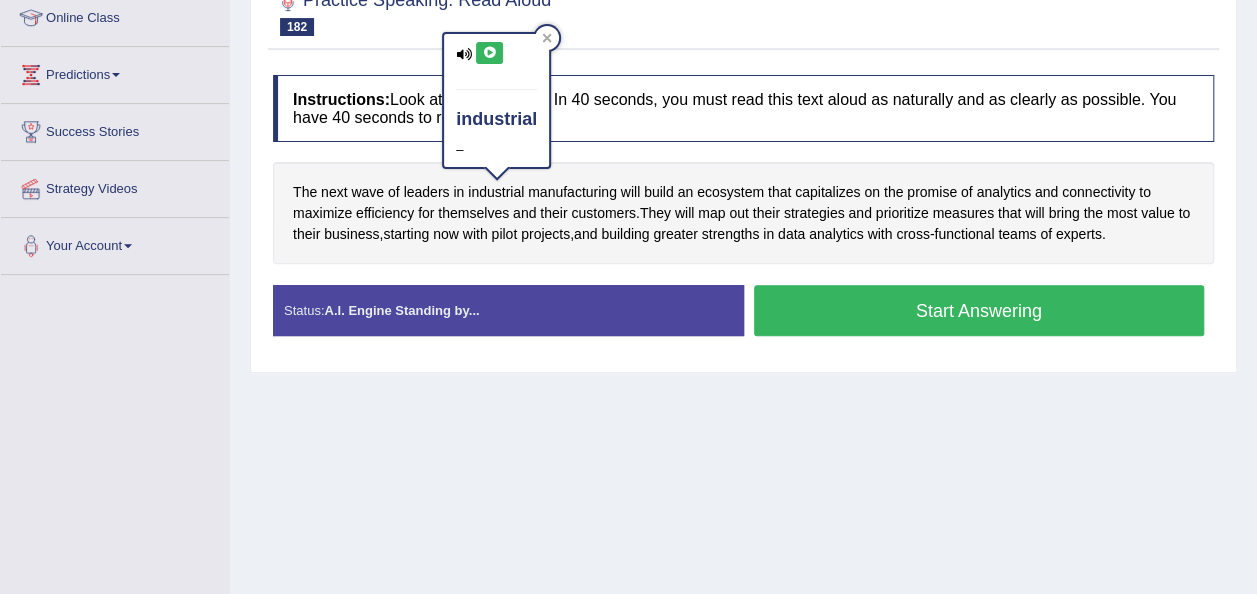 click at bounding box center [489, 53] 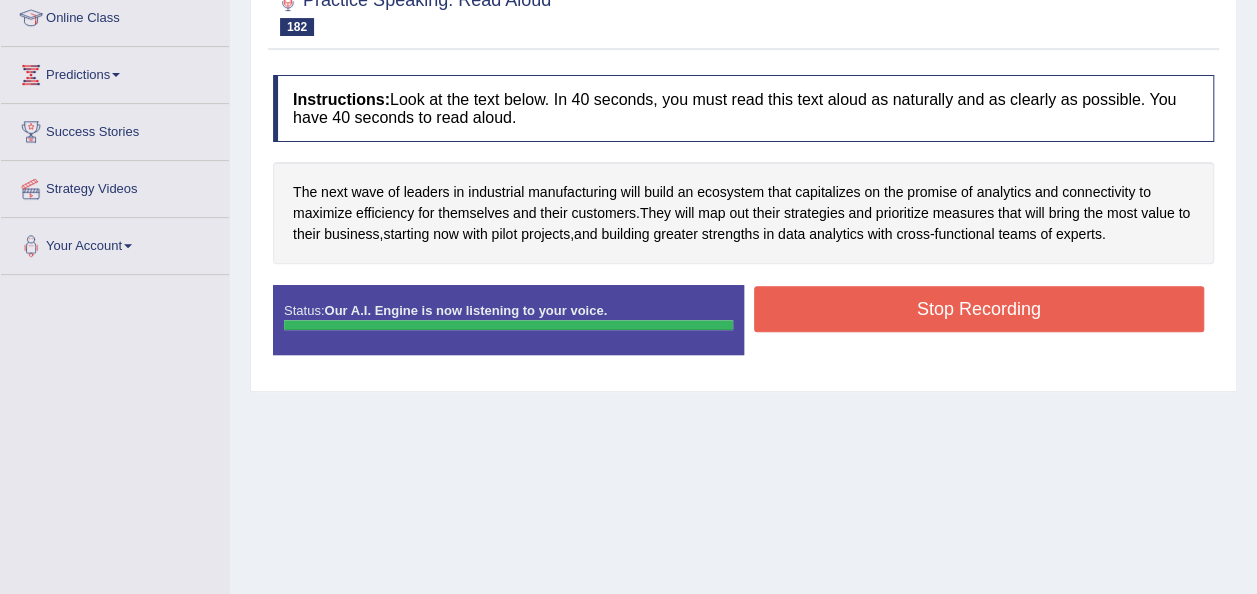click on "Status:  Our A.I. Engine is now listening to your voice. Start Answering Stop Recording" at bounding box center [743, 330] 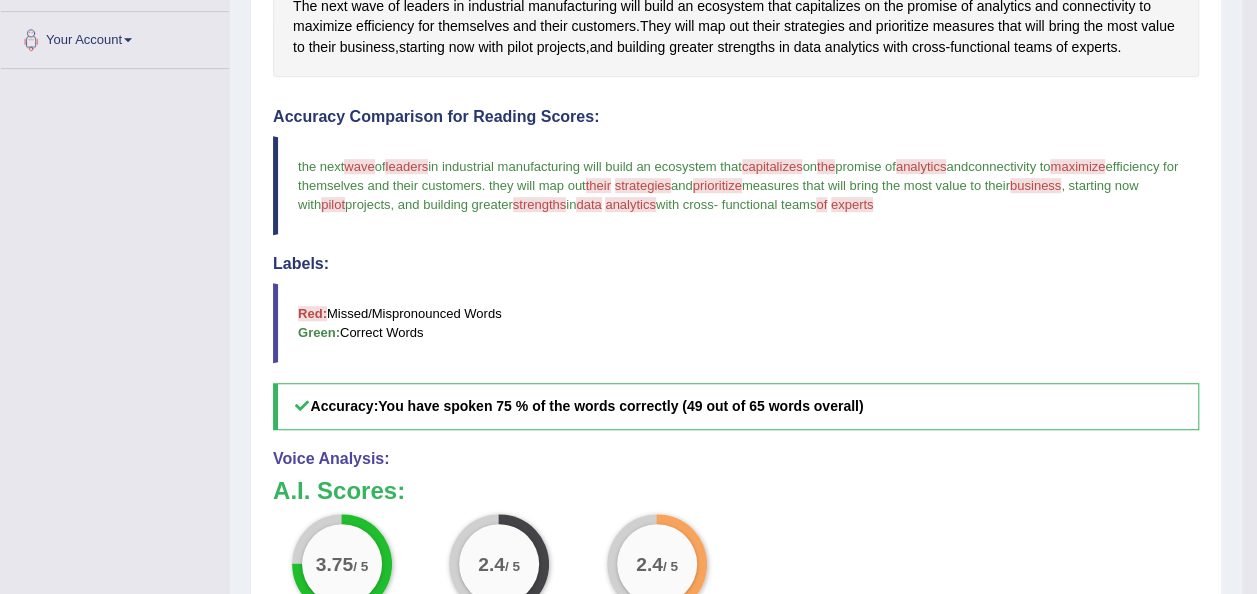 scroll, scrollTop: 400, scrollLeft: 0, axis: vertical 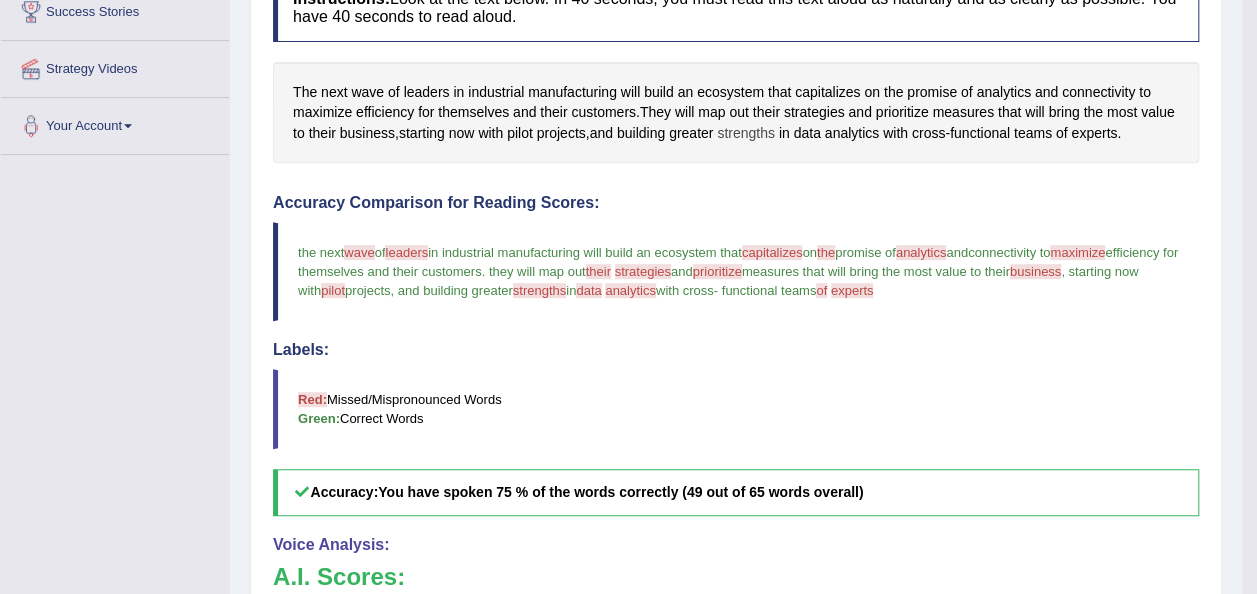 click on "strengths" at bounding box center [746, 133] 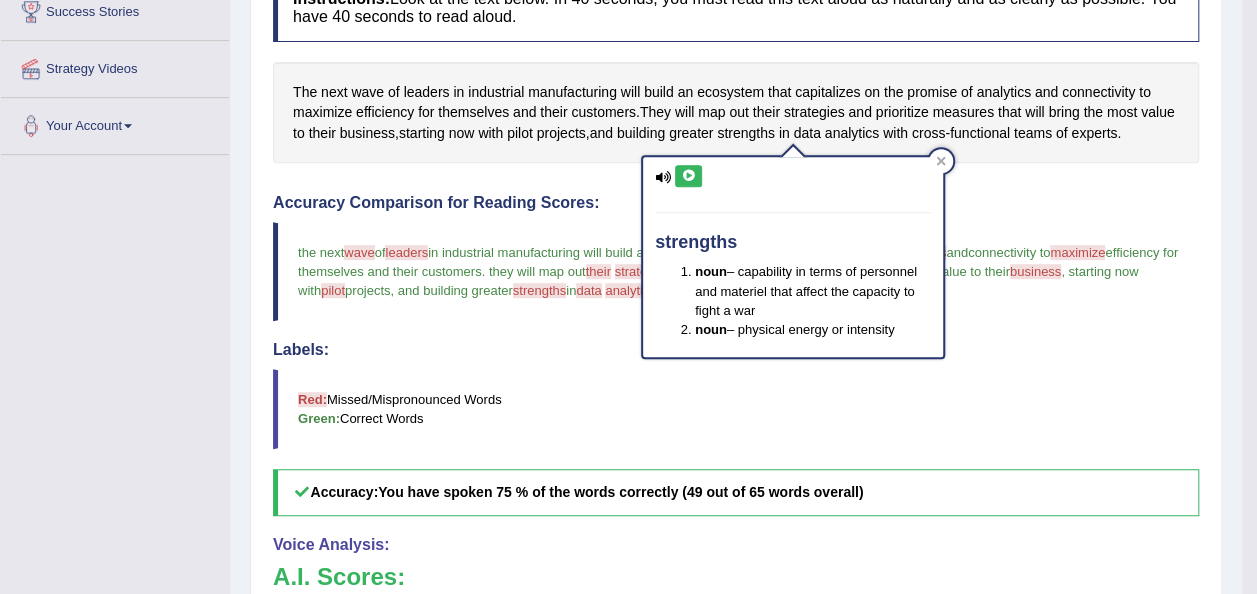 click at bounding box center [688, 176] 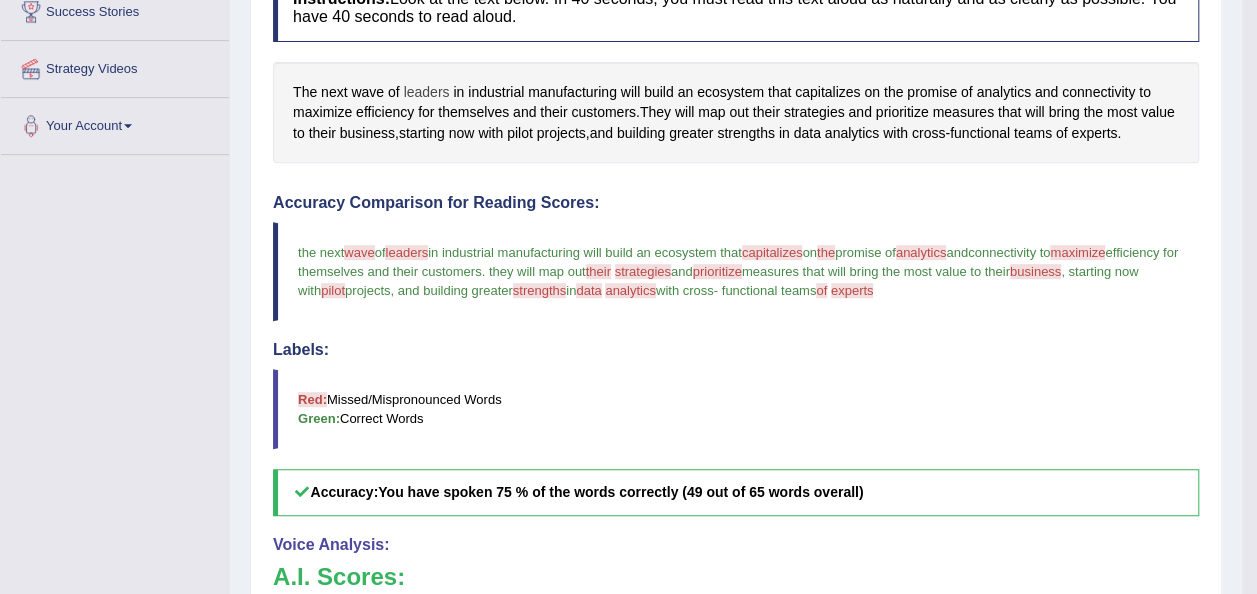 click on "leaders" at bounding box center (427, 92) 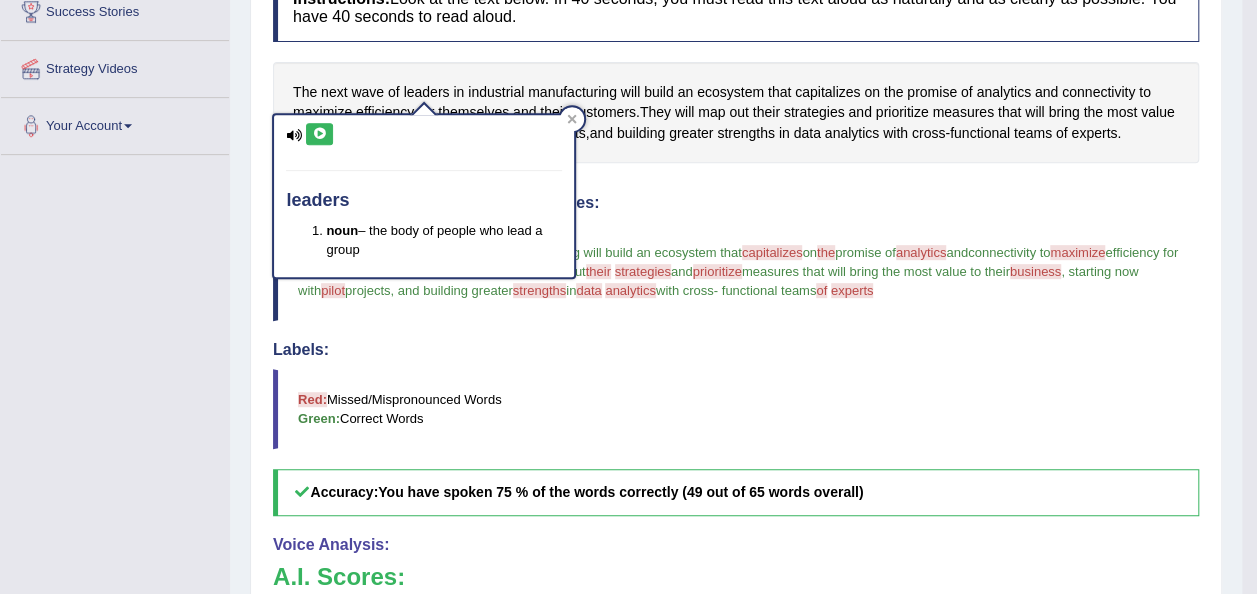 click at bounding box center [319, 134] 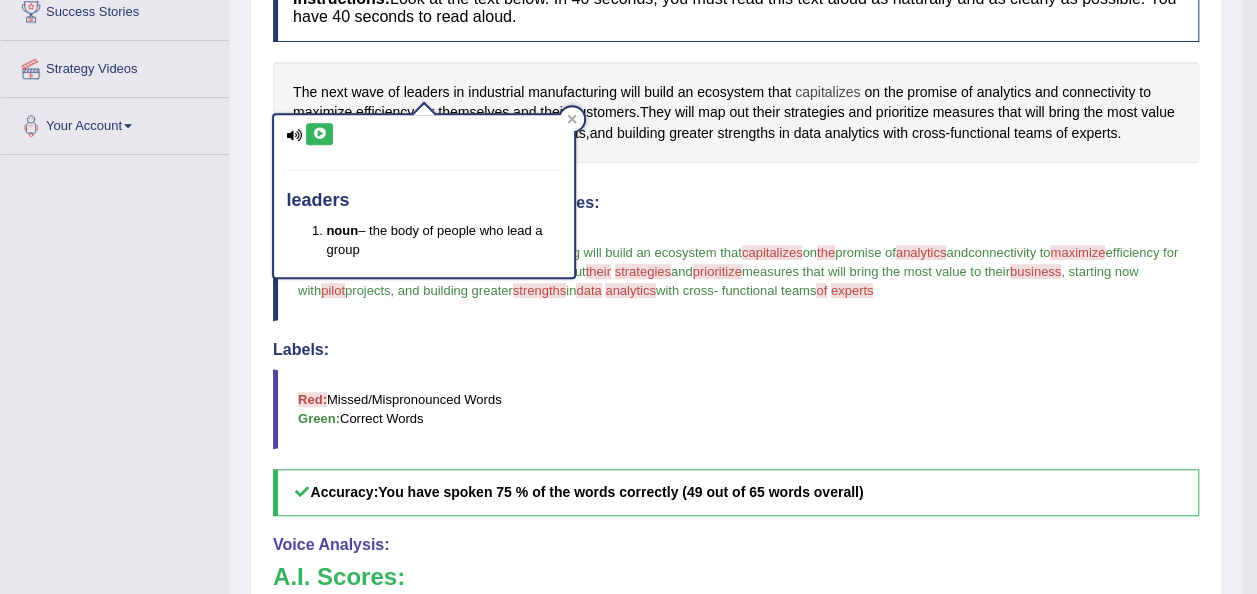 click on "capitalizes" at bounding box center [827, 92] 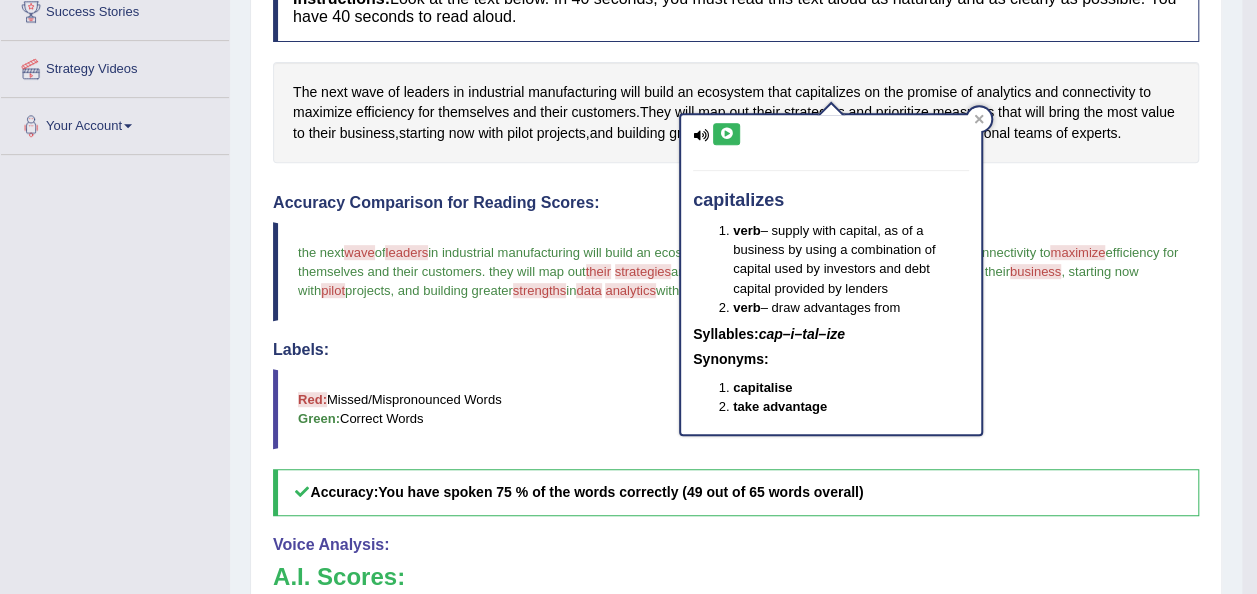 click at bounding box center (726, 134) 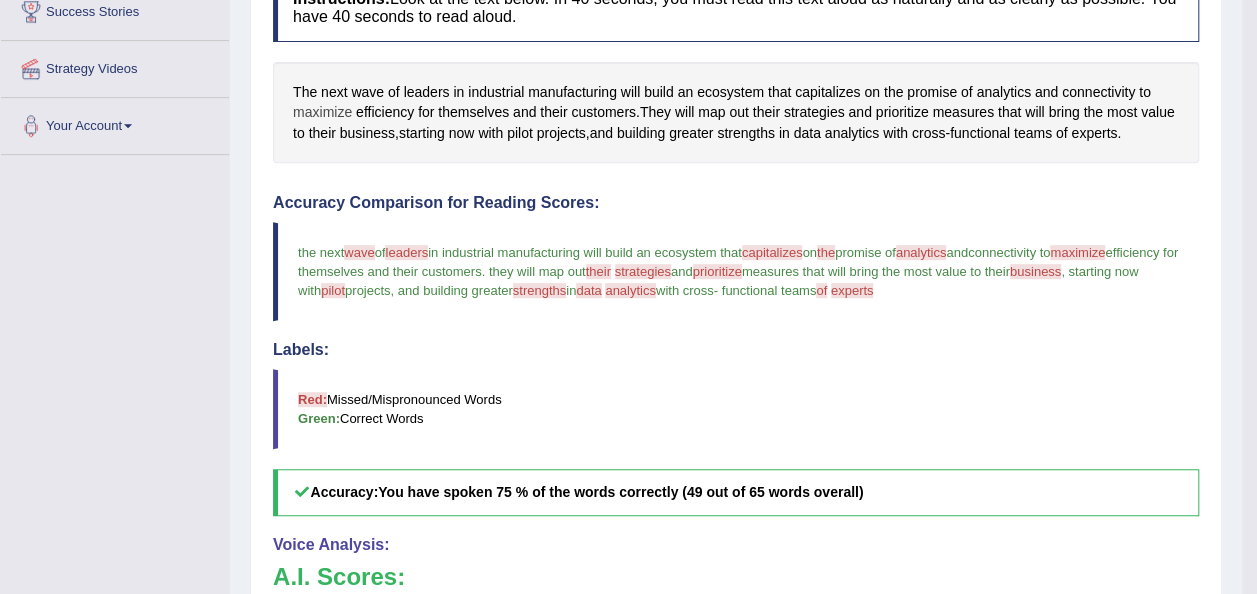 click on "maximize" at bounding box center [322, 112] 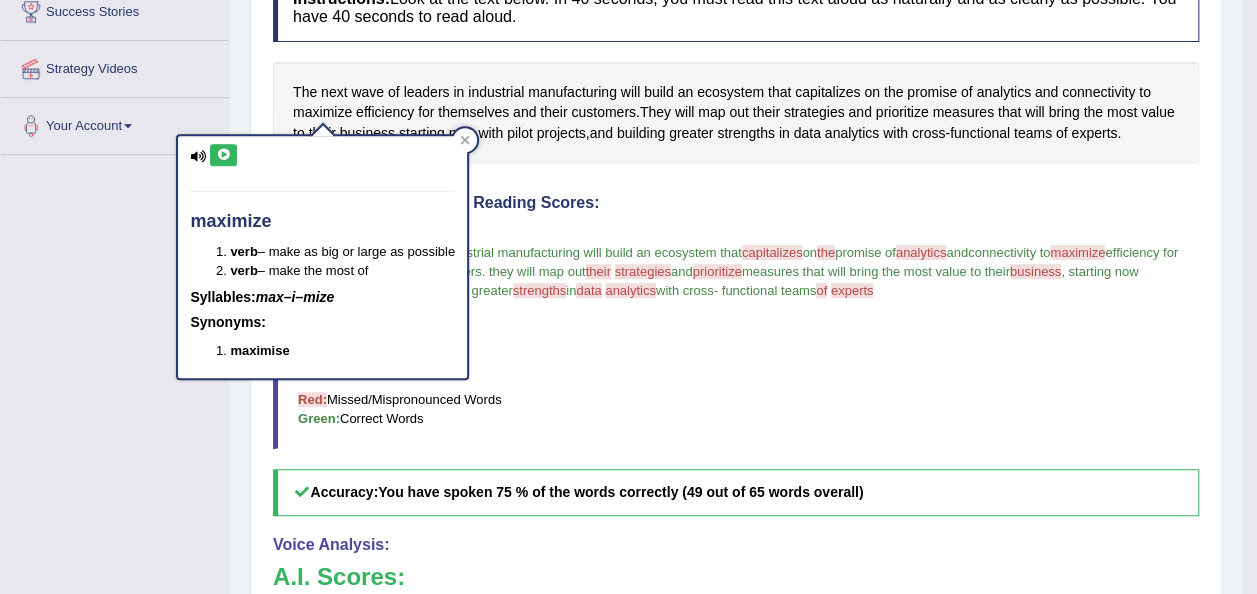 click at bounding box center [223, 155] 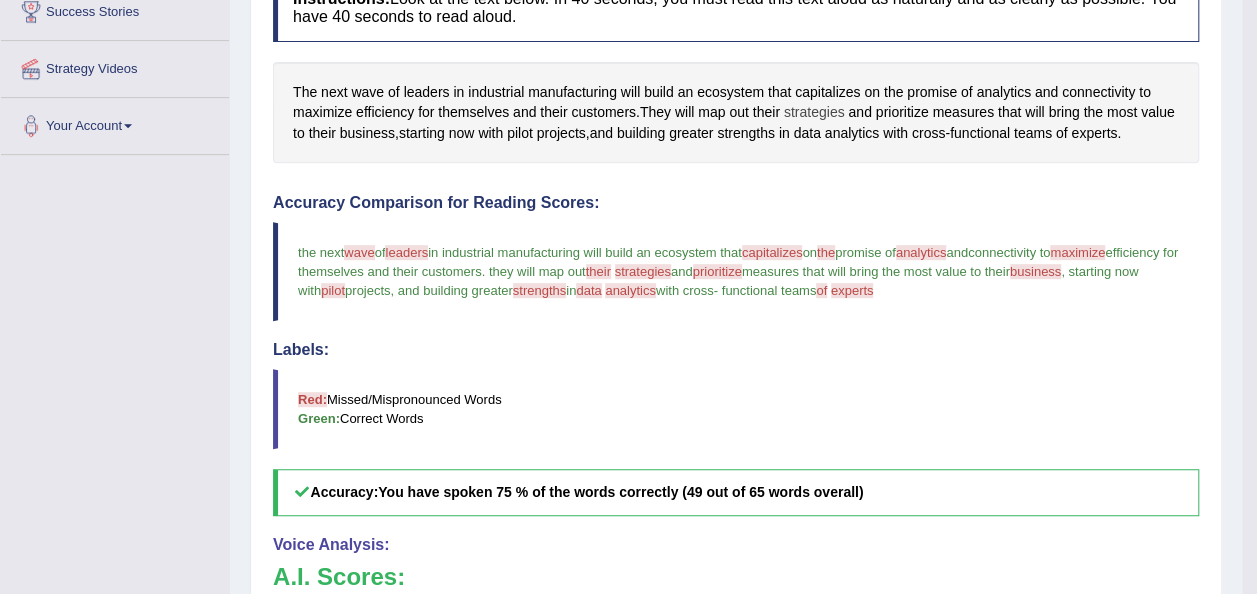 click on "strategies" at bounding box center (814, 112) 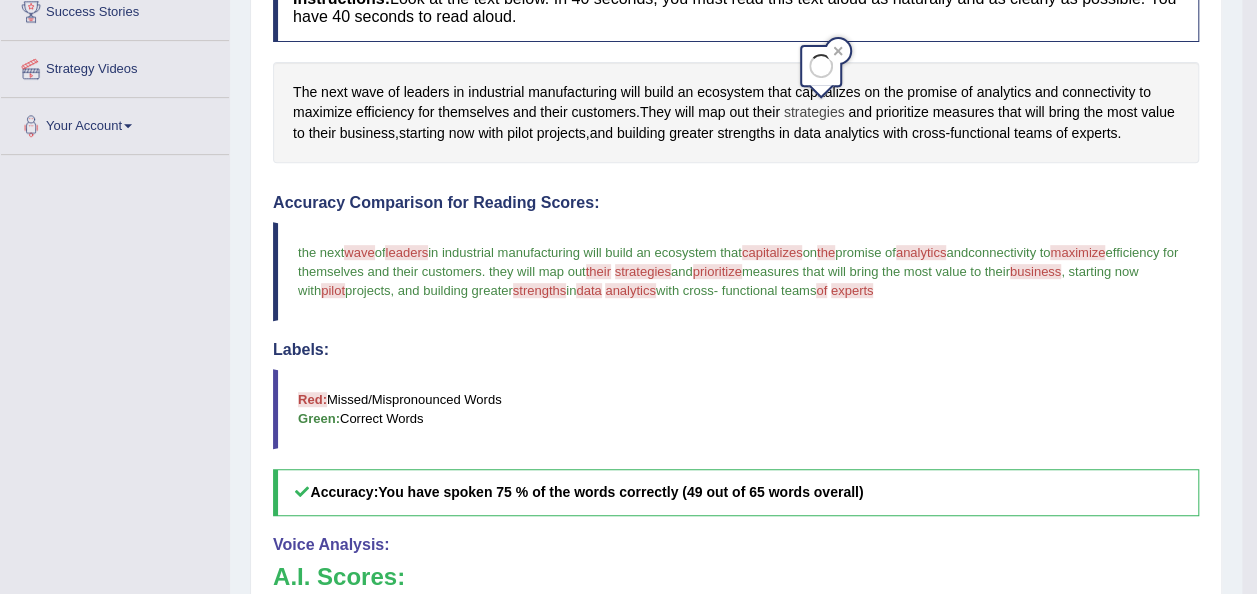 click on "strategies" at bounding box center [814, 112] 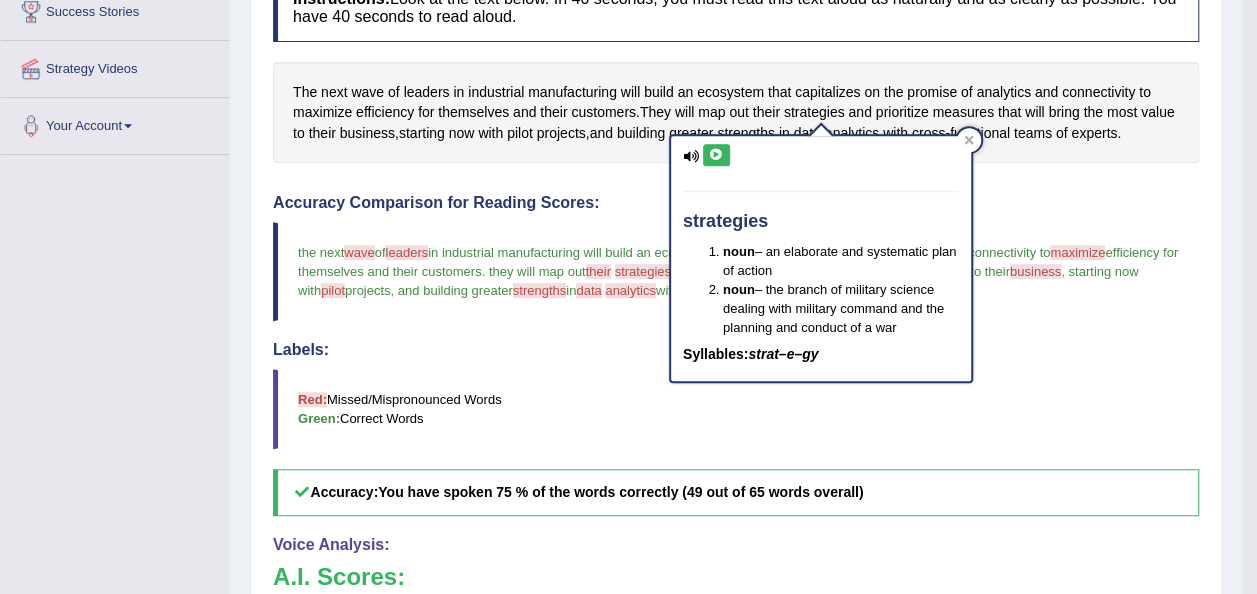click at bounding box center [716, 155] 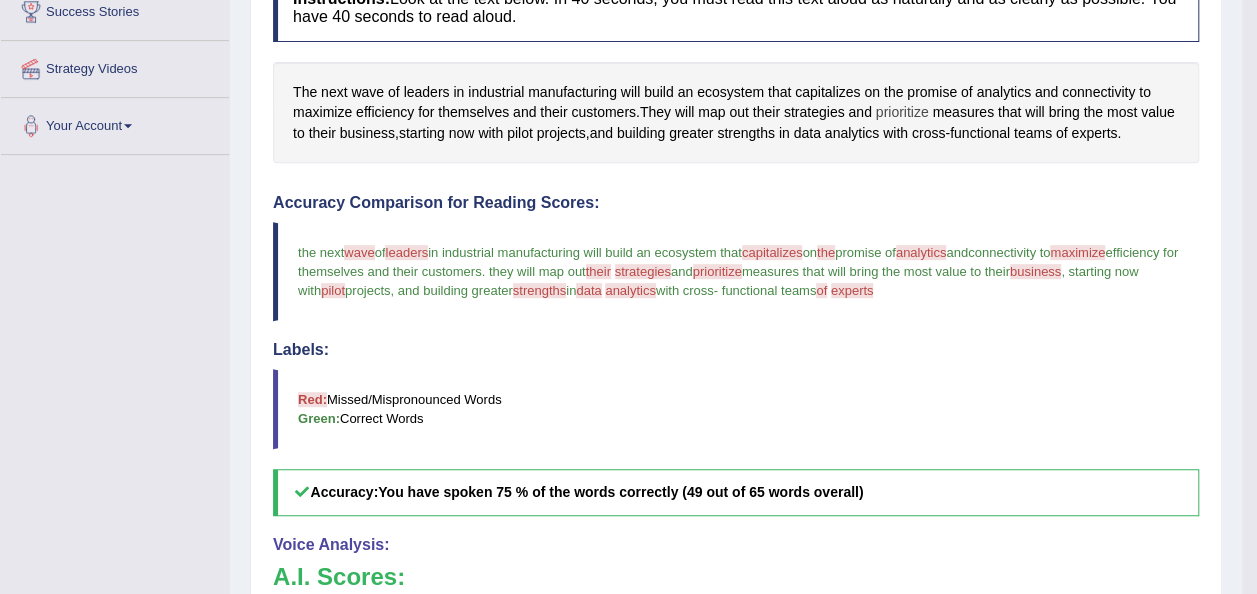 click on "prioritize" at bounding box center (902, 112) 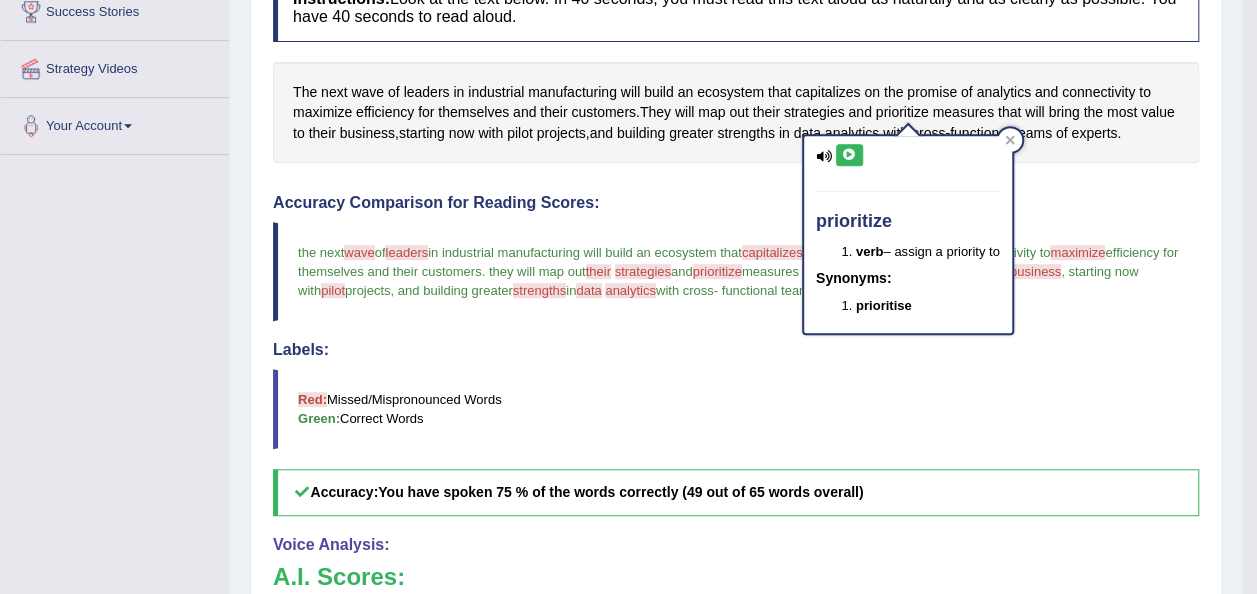 click at bounding box center (849, 155) 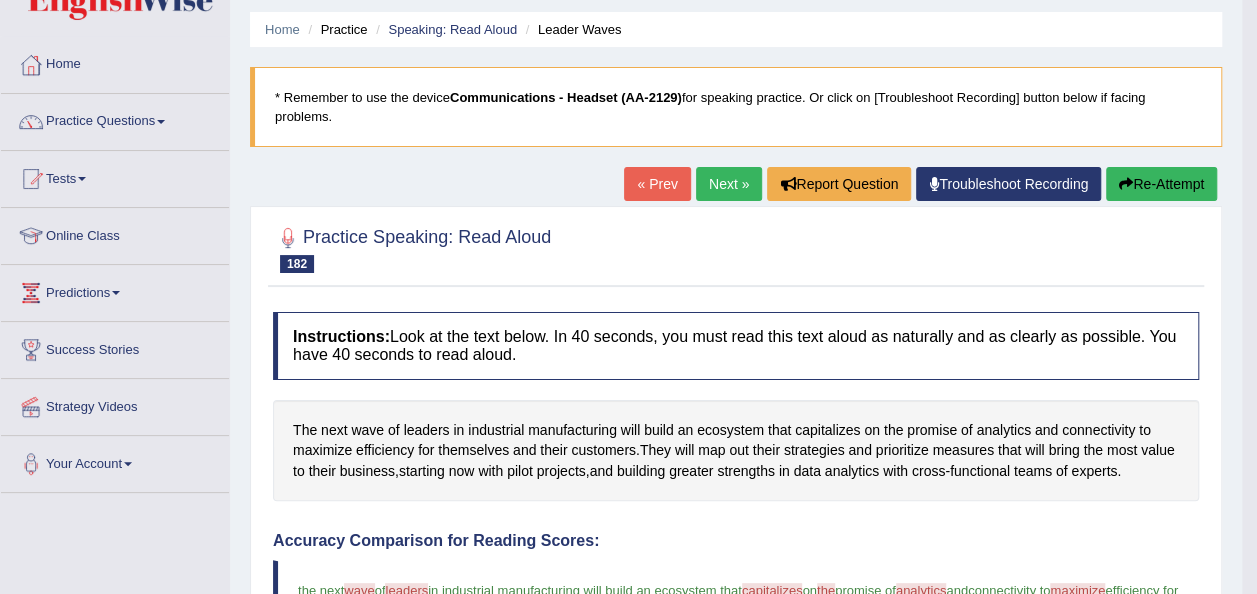 scroll, scrollTop: 0, scrollLeft: 0, axis: both 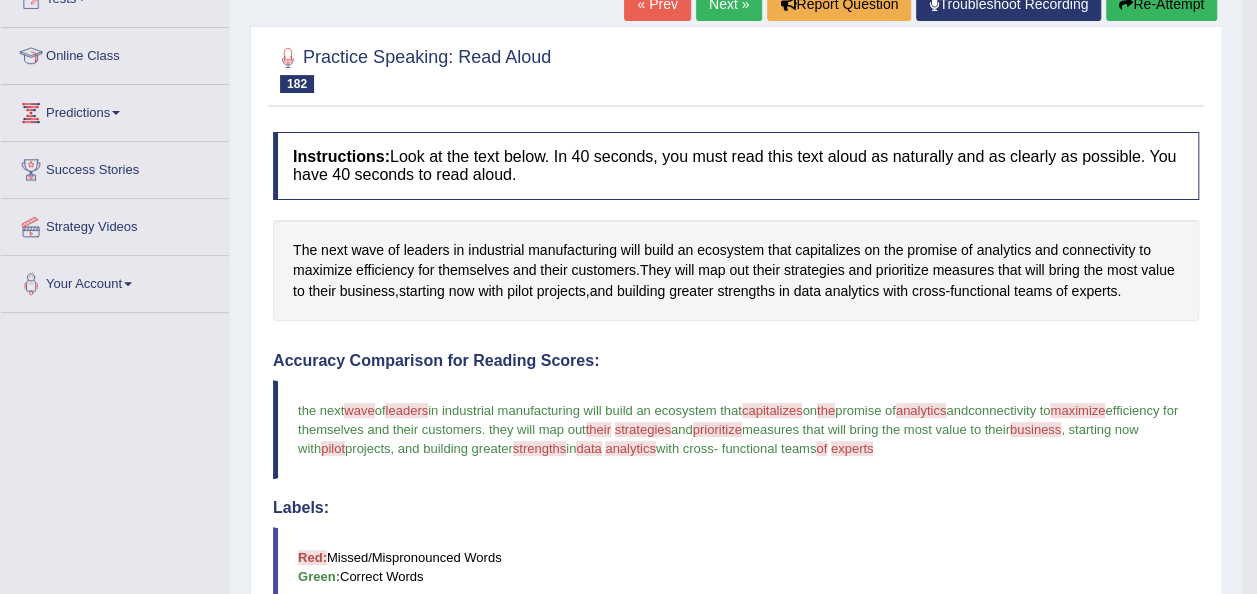 click on "Next »" at bounding box center (729, 4) 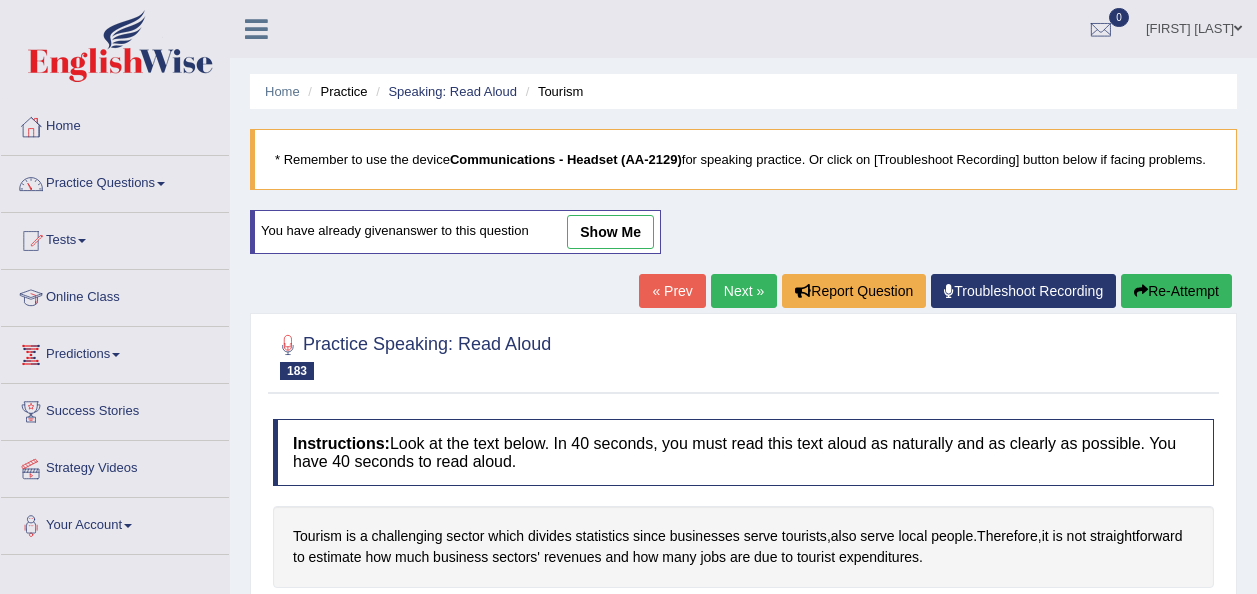 scroll, scrollTop: 0, scrollLeft: 0, axis: both 